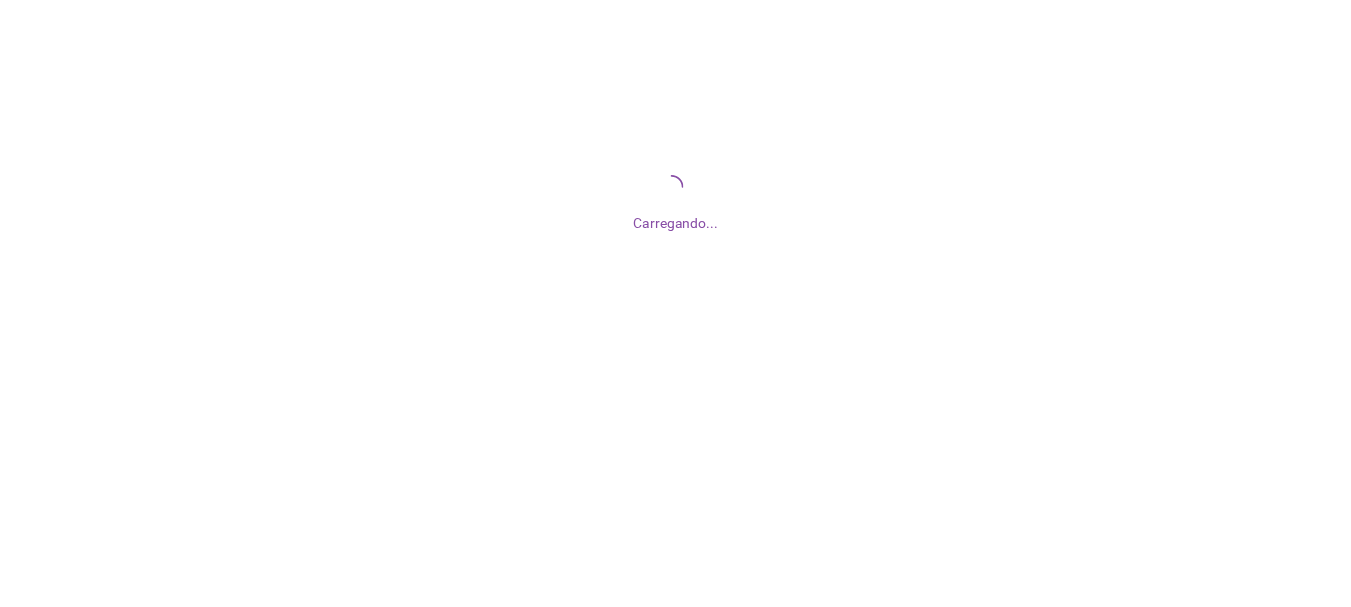 scroll, scrollTop: 0, scrollLeft: 0, axis: both 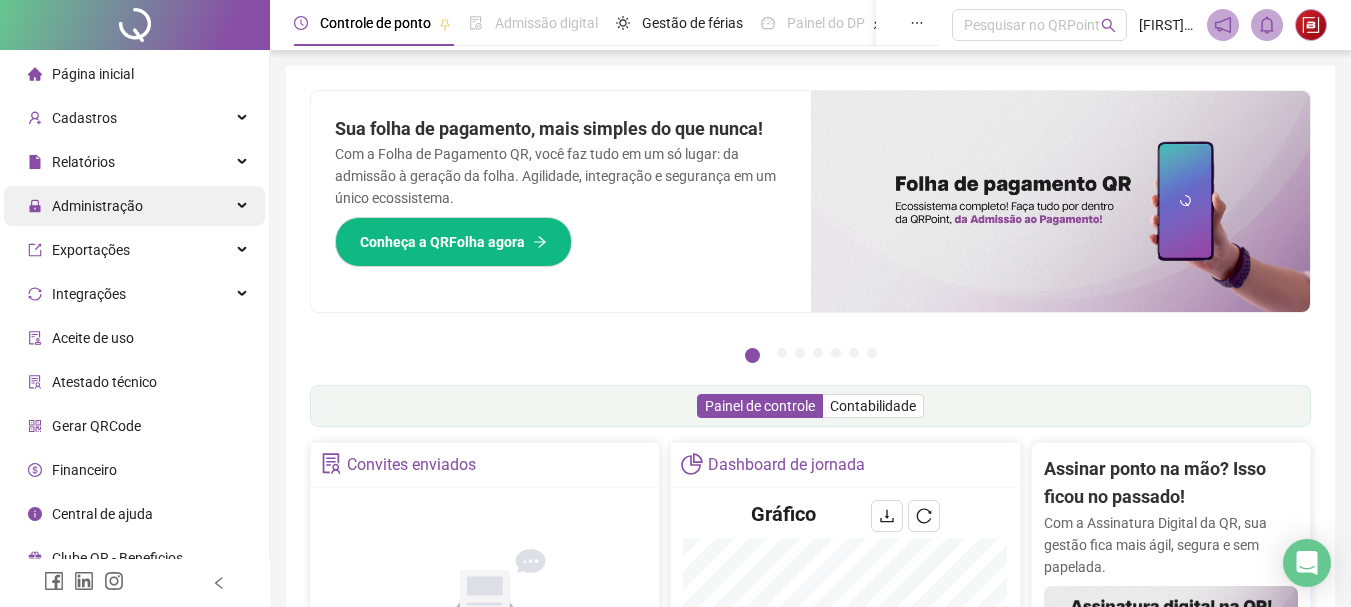 click on "Administração" at bounding box center (85, 206) 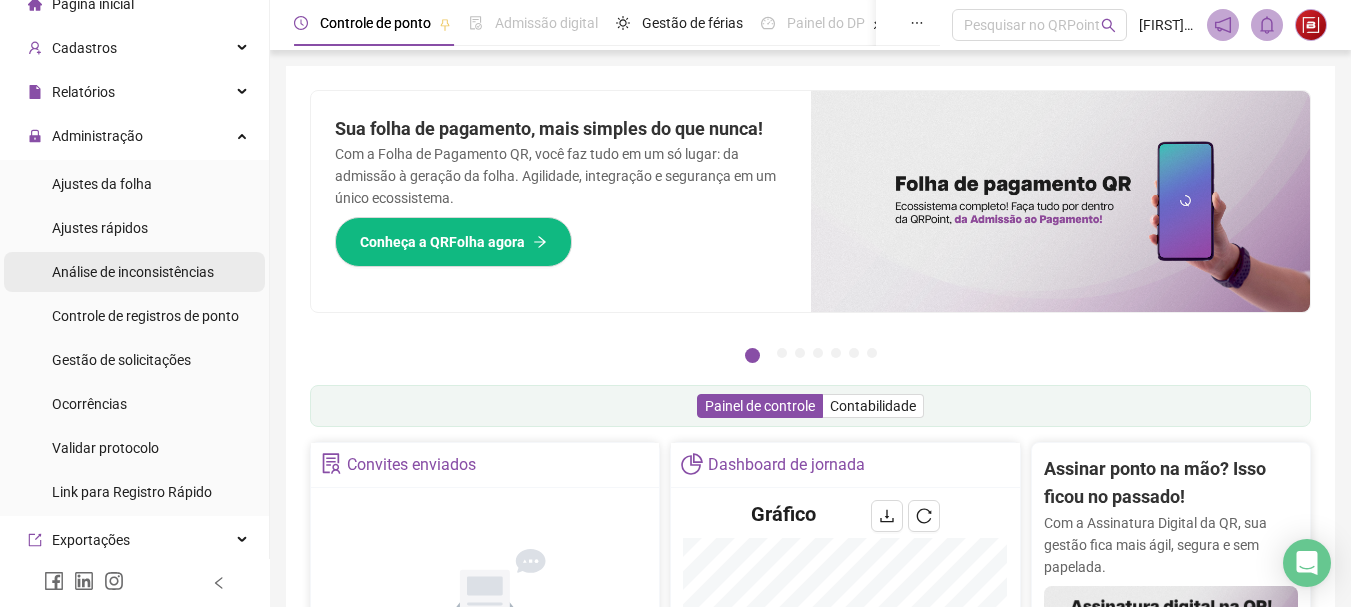 scroll, scrollTop: 133, scrollLeft: 0, axis: vertical 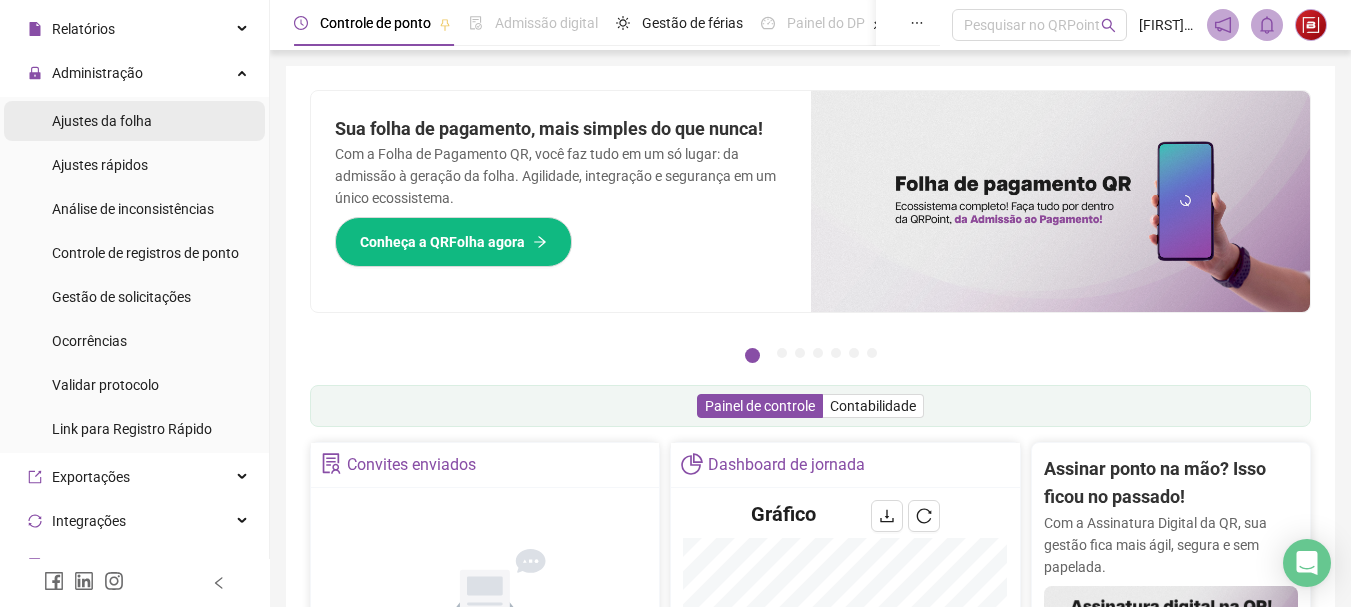 click on "Ajustes da folha" at bounding box center (134, 121) 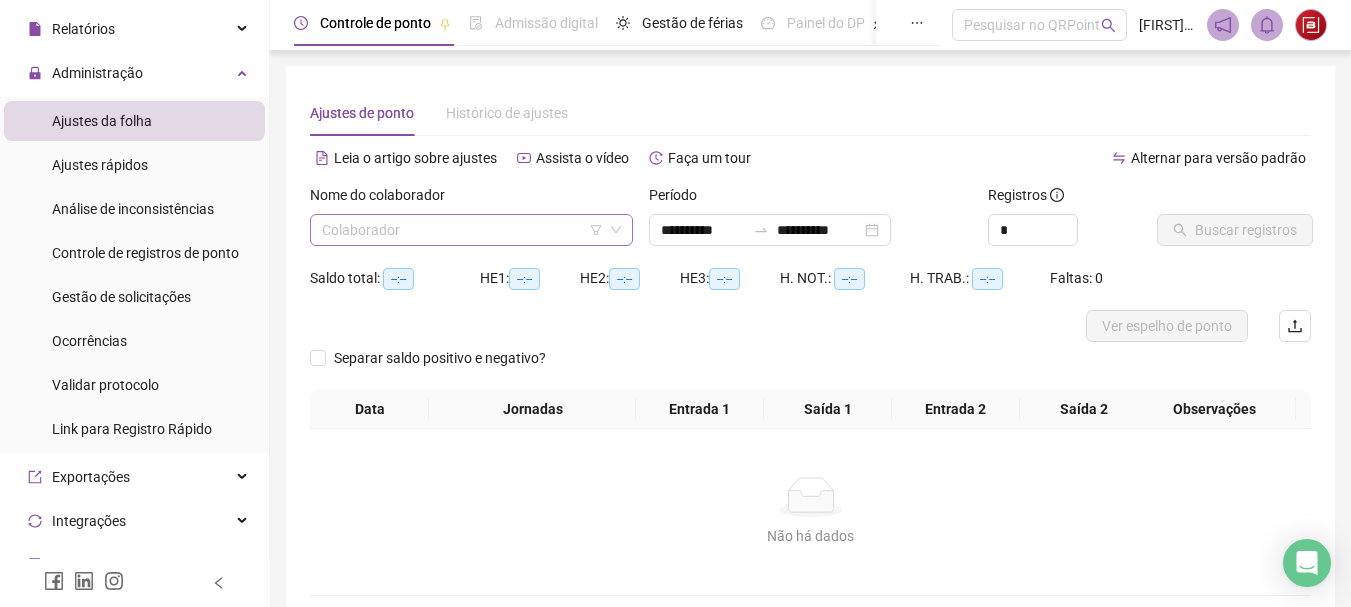 click at bounding box center (462, 230) 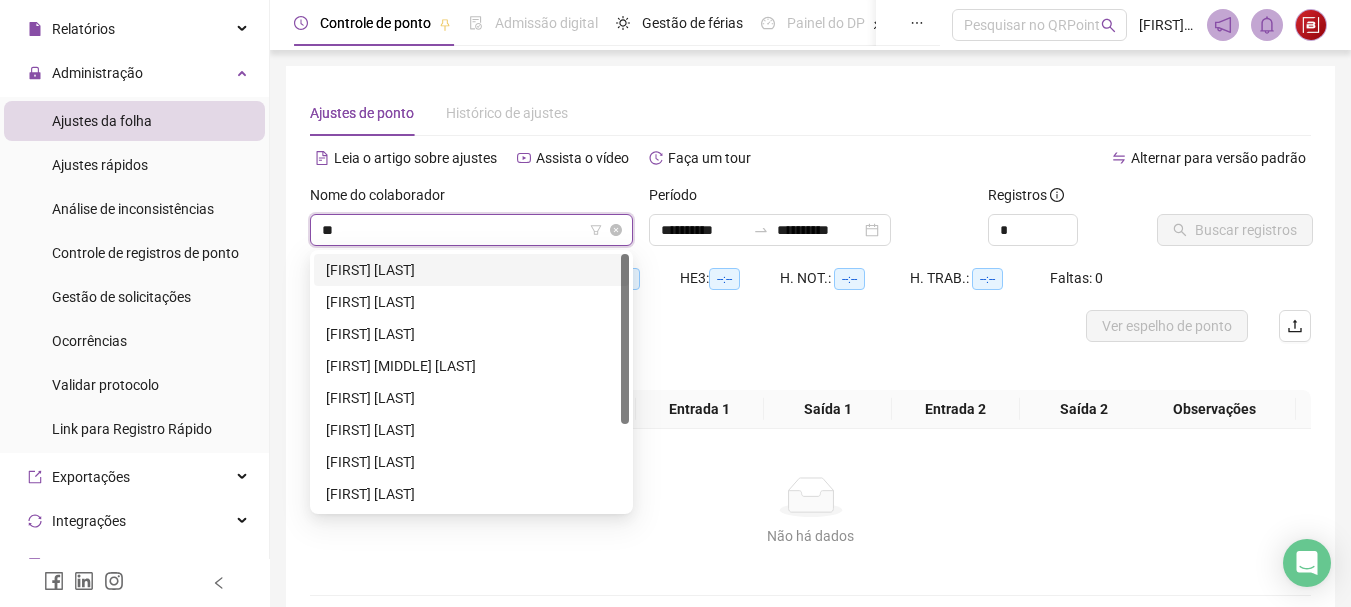 type on "***" 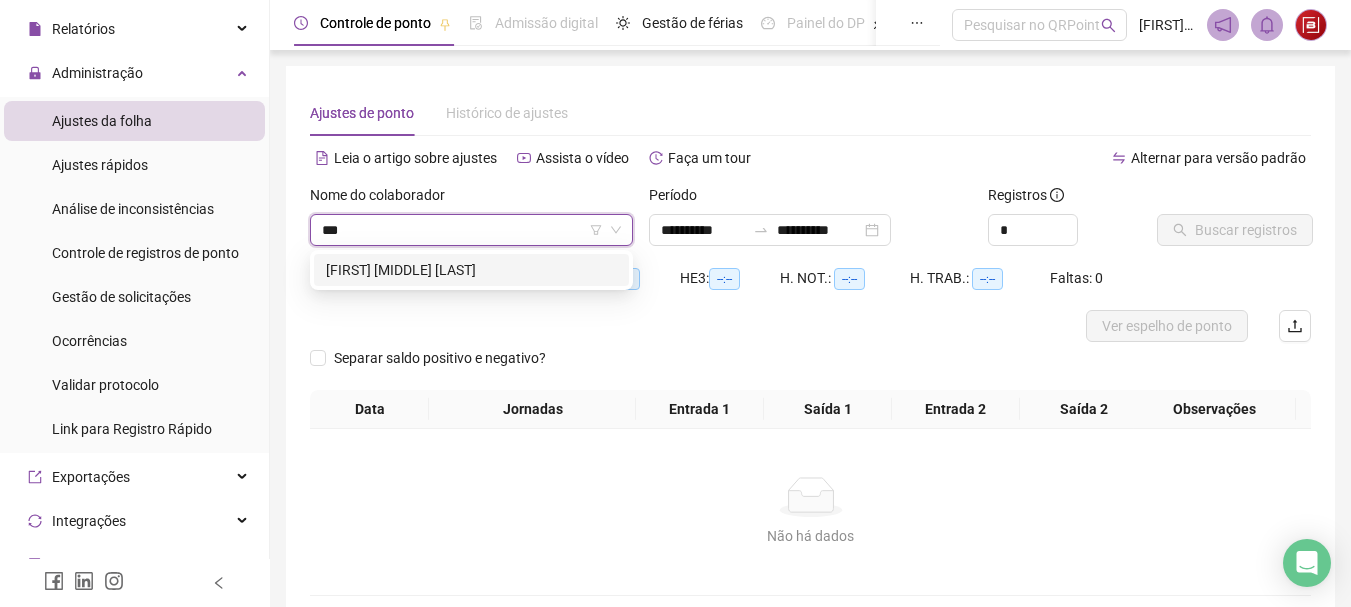 click on "[FIRST] [MIDDLE] [LAST]" at bounding box center [471, 270] 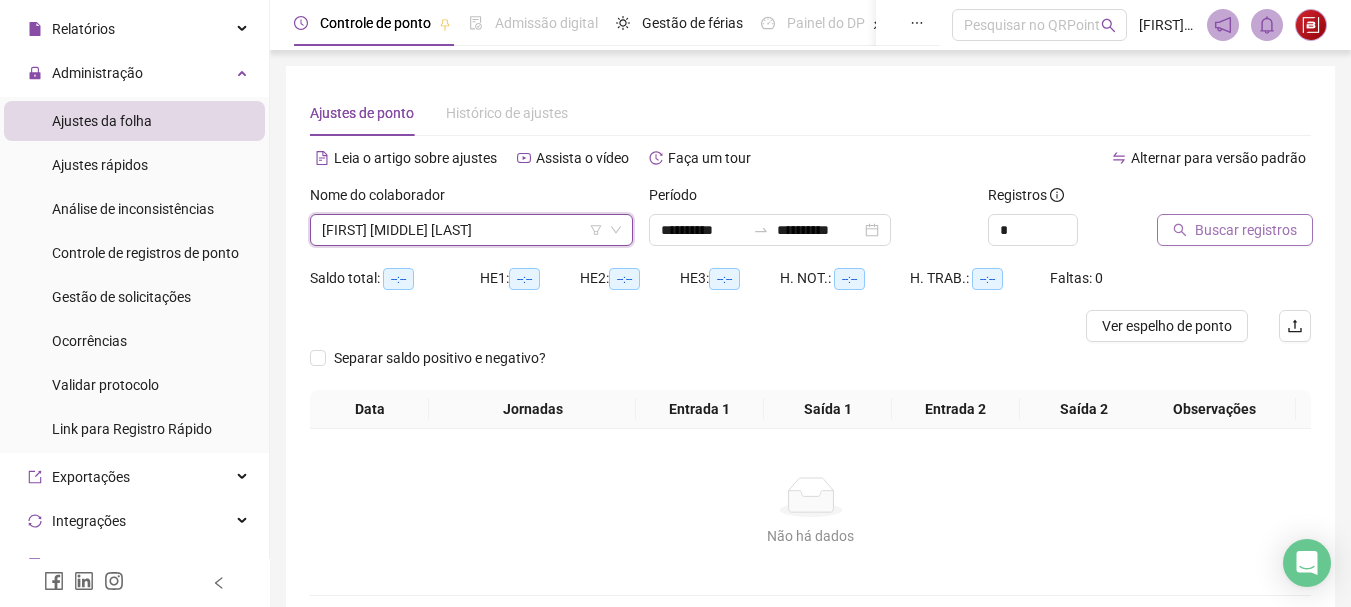 click on "Buscar registros" at bounding box center [1246, 230] 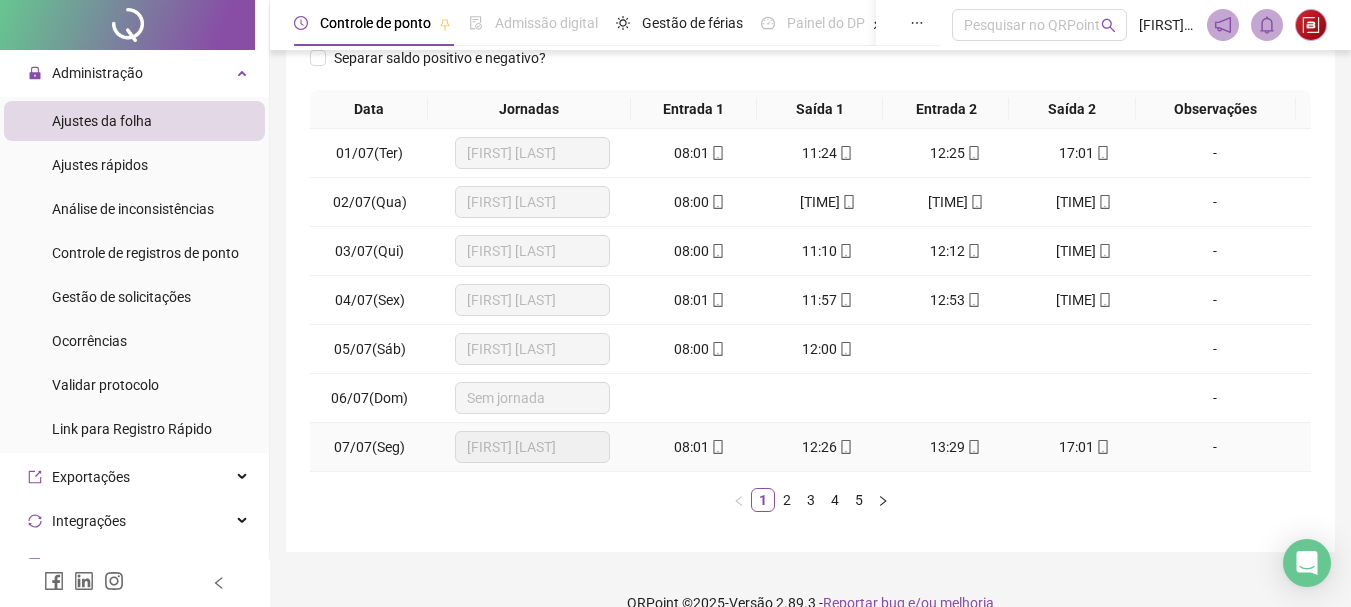 scroll, scrollTop: 331, scrollLeft: 0, axis: vertical 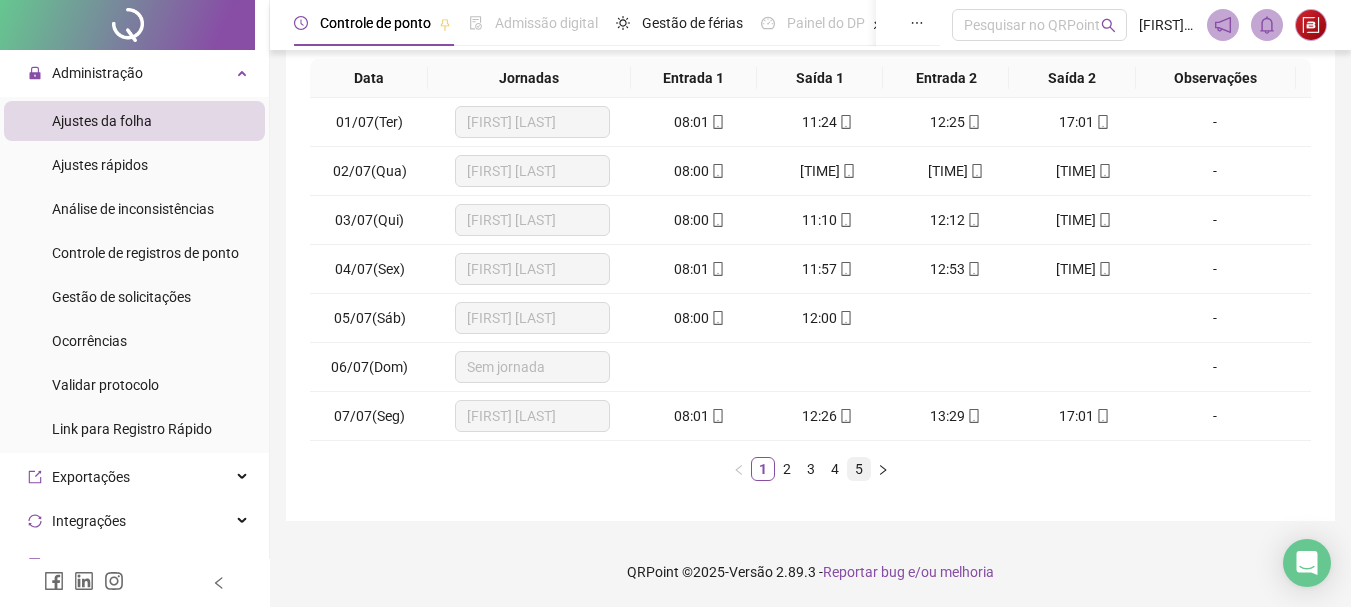 drag, startPoint x: 782, startPoint y: 475, endPoint x: 860, endPoint y: 477, distance: 78.025635 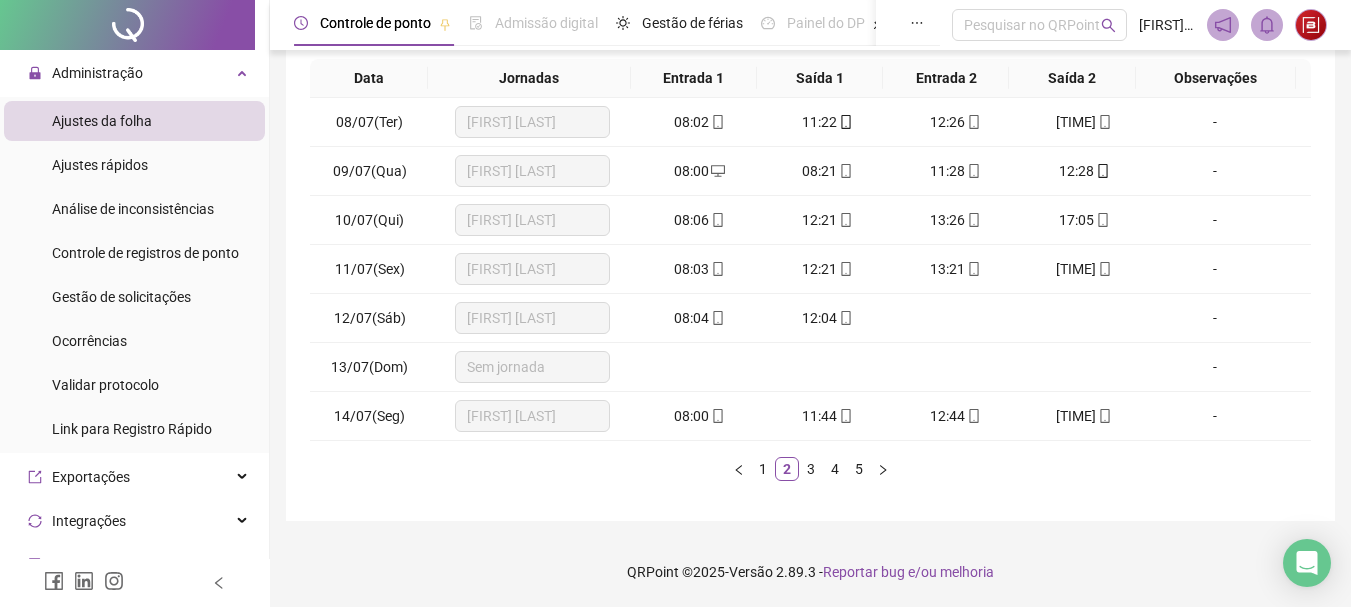 click on "Data Jornadas Entrada 1 Saída 1 Entrada 2 Saída 2 Observações               08/07(Ter) [LAST]  08:02 11:22 12:26 17:00 - 09/07(Qua) [LAST]  08:00 08:21 11:28 12:28 - 10/07(Qui) [LAST]  08:06 12:21 13:26 17:05 - 11/07(Sex) [LAST]  08:03 12:21 13:21 17:00 - 12/07(Sáb) [LAST] SÁBADOS 08:04 12:04 - 13/07(Dom) Sem jornada - 14/07(Seg) [LAST]  08:00 11:44 12:44 17:00 - 1 2 3 4 5" at bounding box center [810, 278] 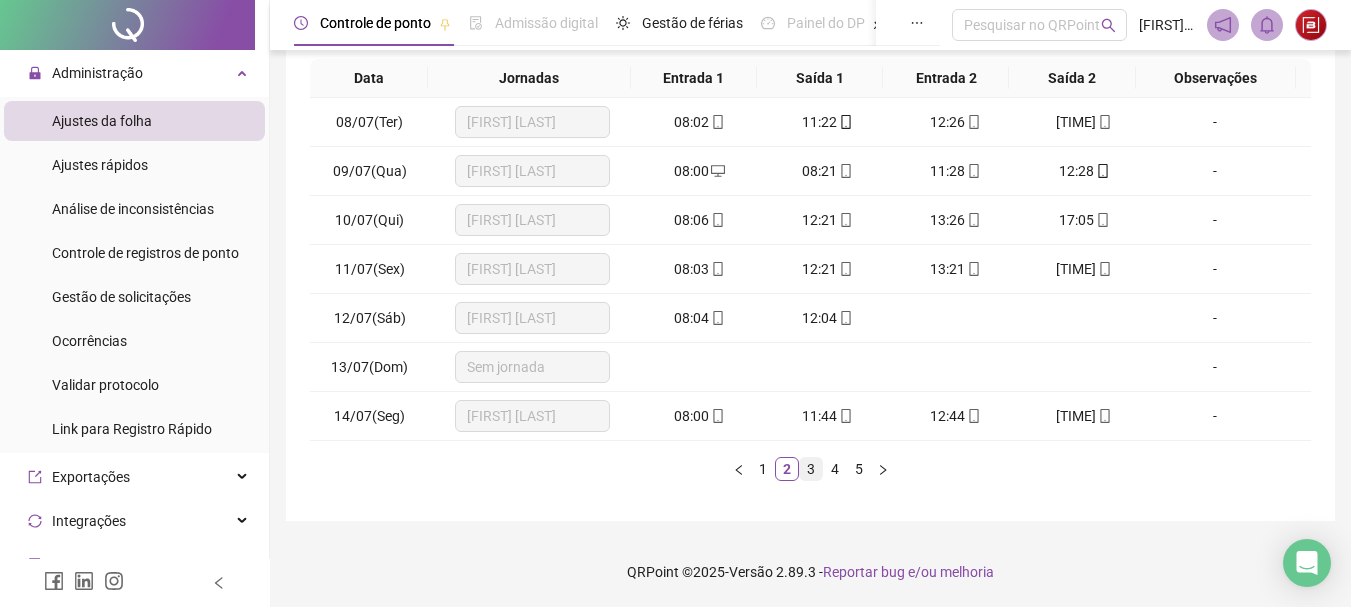 click on "3" at bounding box center [811, 469] 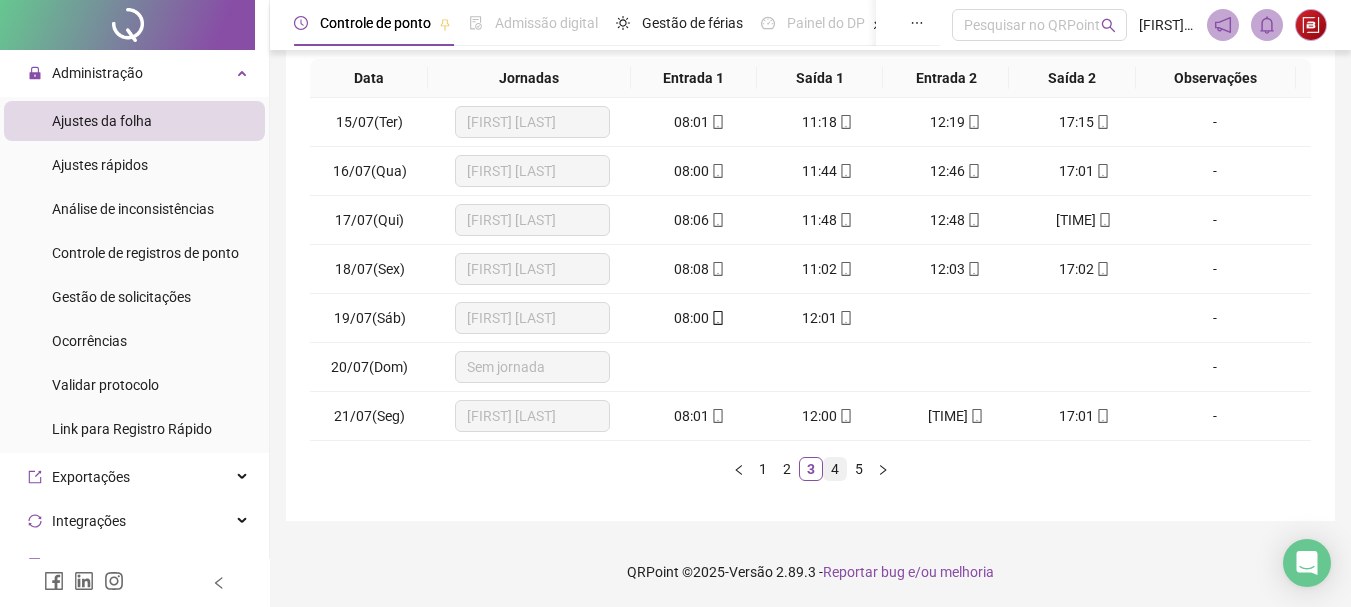 click on "4" at bounding box center (835, 469) 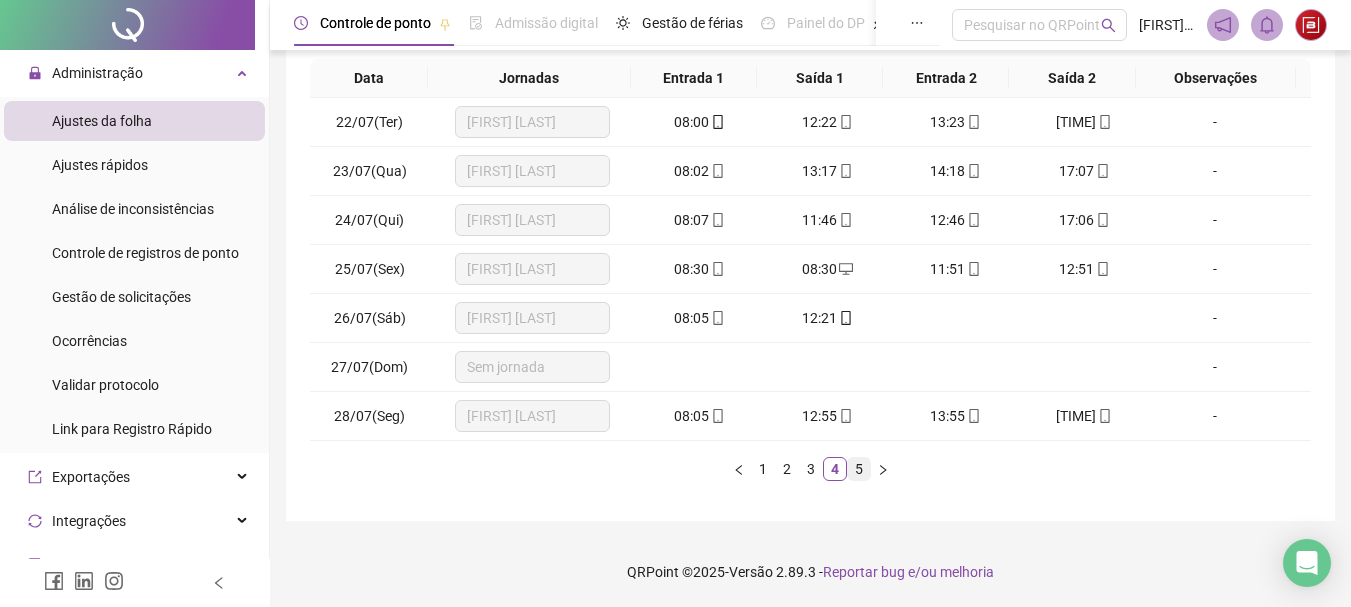 click on "5" at bounding box center [859, 469] 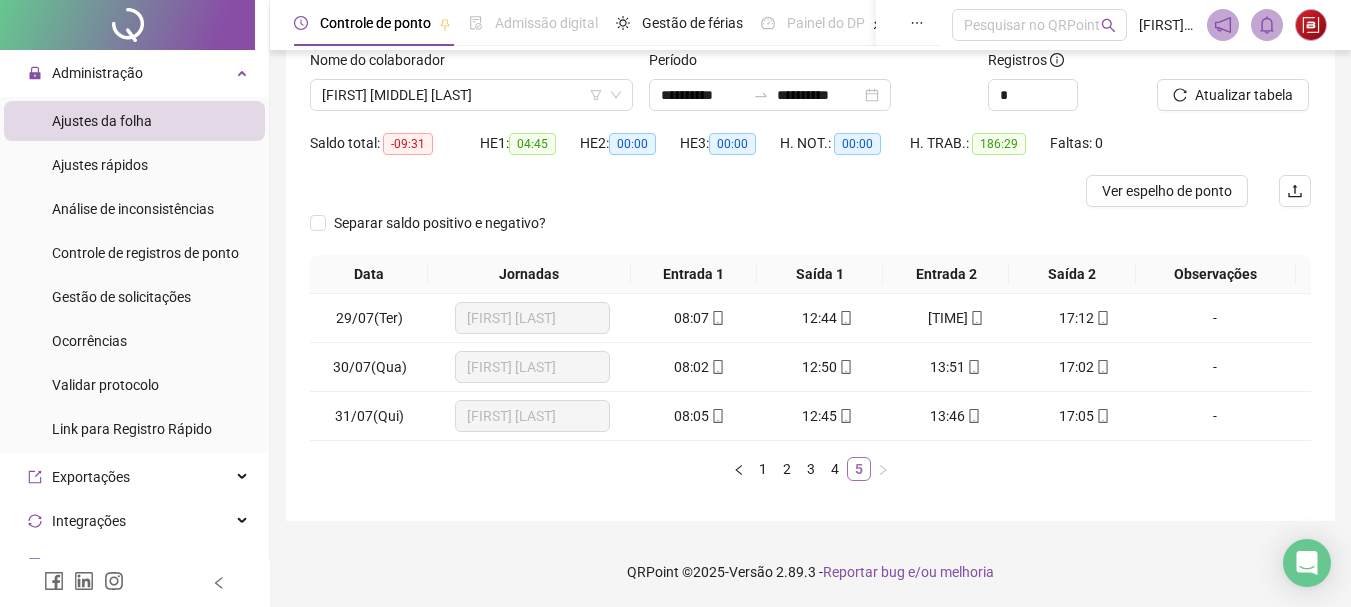 scroll, scrollTop: 135, scrollLeft: 0, axis: vertical 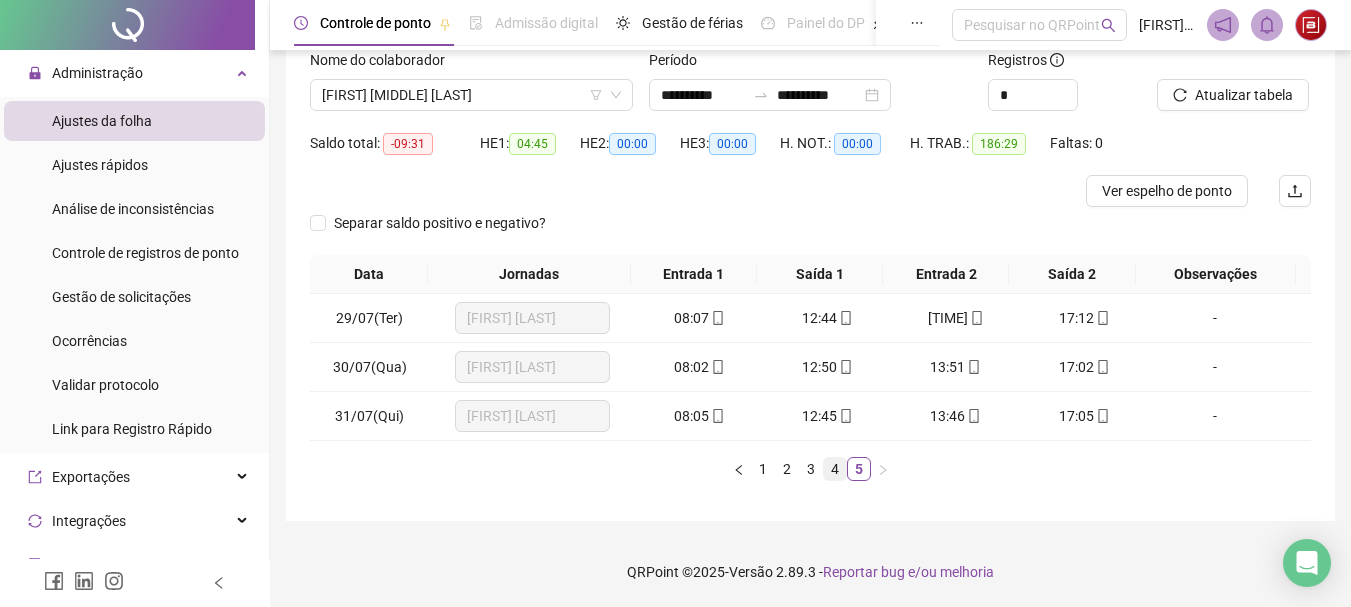 click on "4" at bounding box center [835, 469] 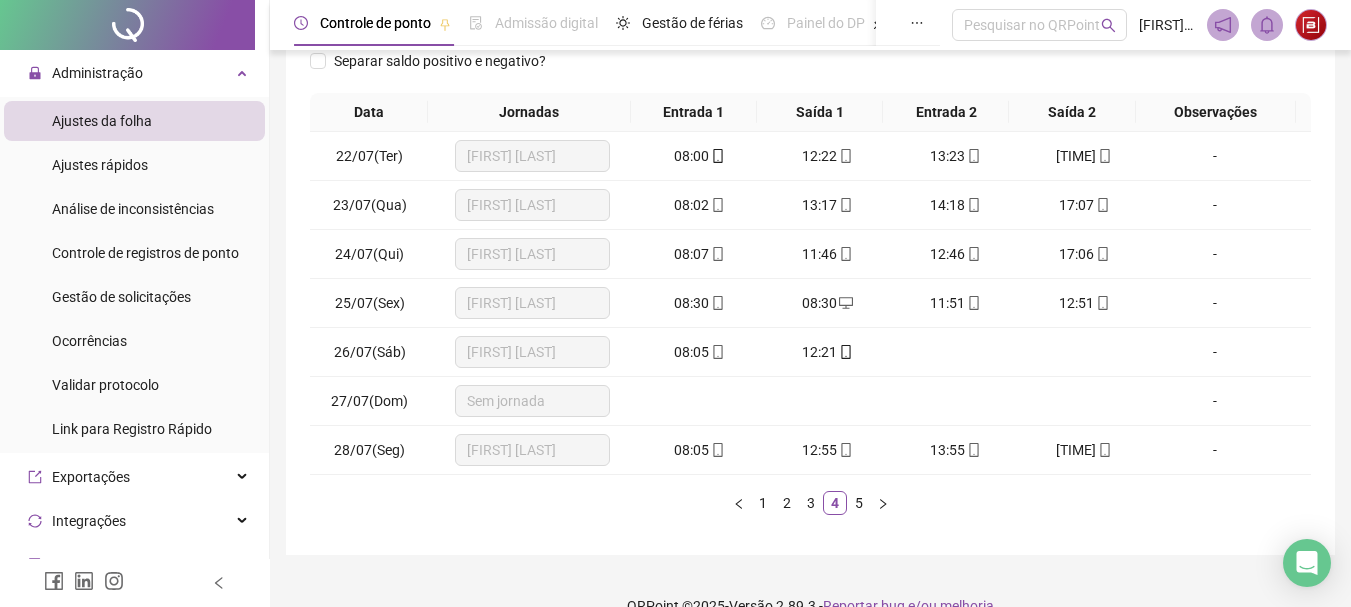 scroll, scrollTop: 302, scrollLeft: 0, axis: vertical 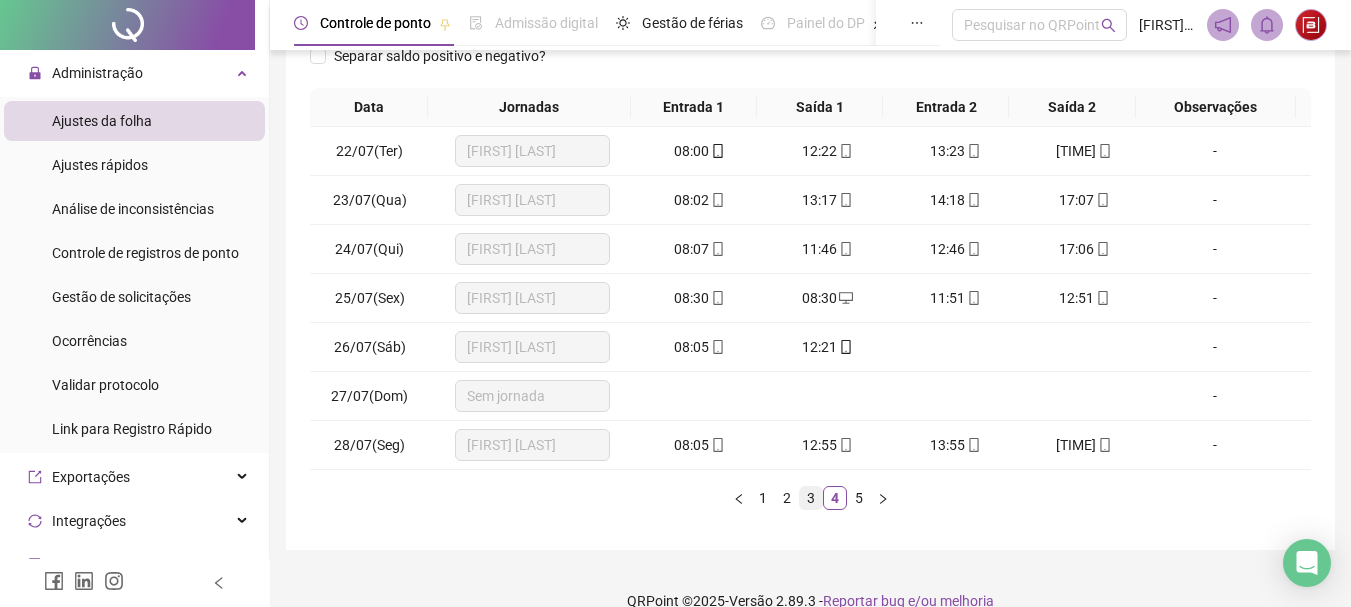 click on "3" at bounding box center (811, 498) 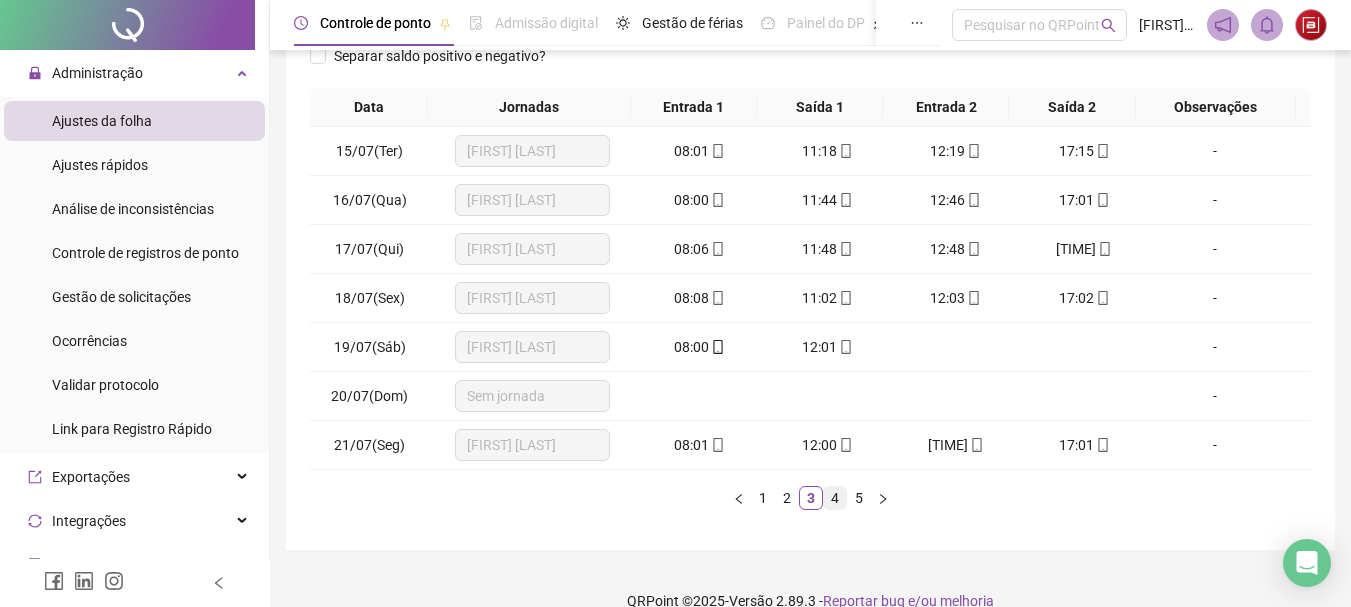click on "4" at bounding box center [835, 498] 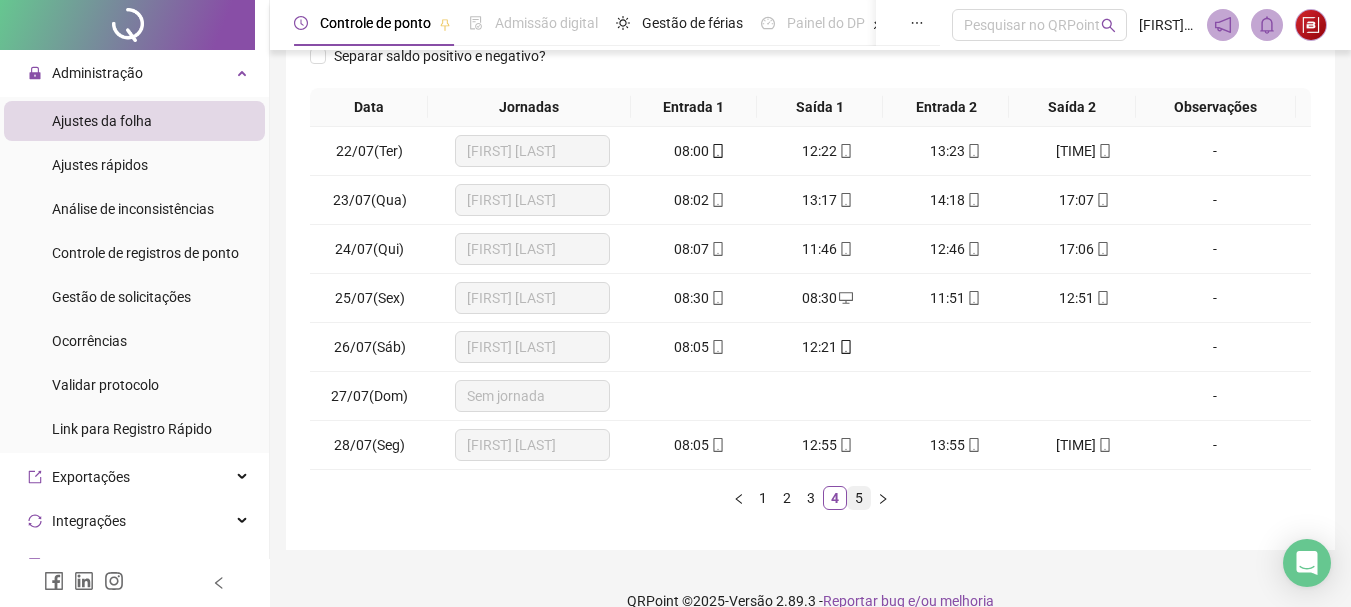 click on "5" at bounding box center [859, 498] 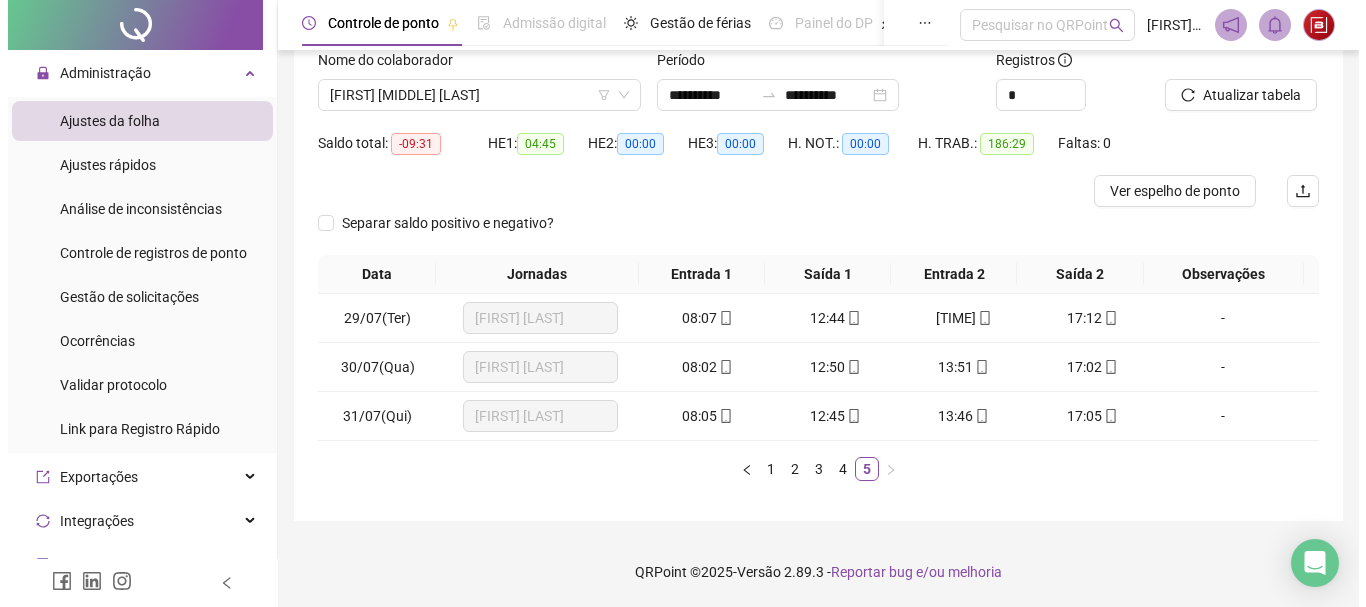 scroll, scrollTop: 68, scrollLeft: 0, axis: vertical 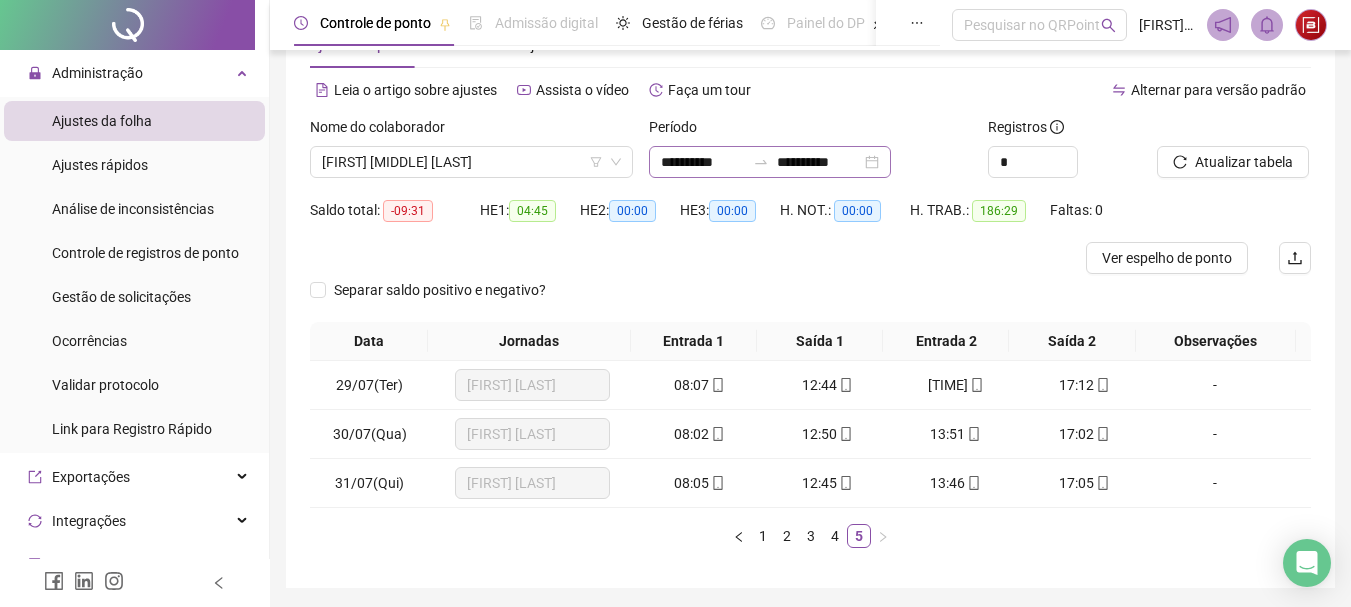 click at bounding box center (761, 162) 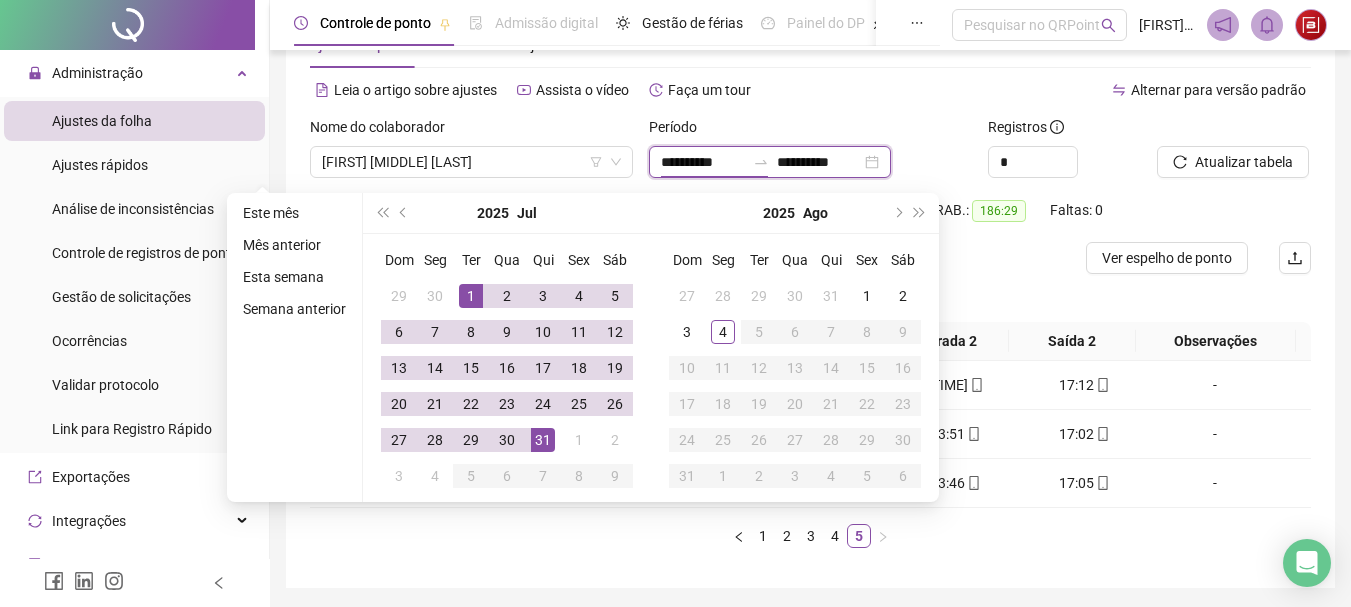 click on "**********" at bounding box center [703, 162] 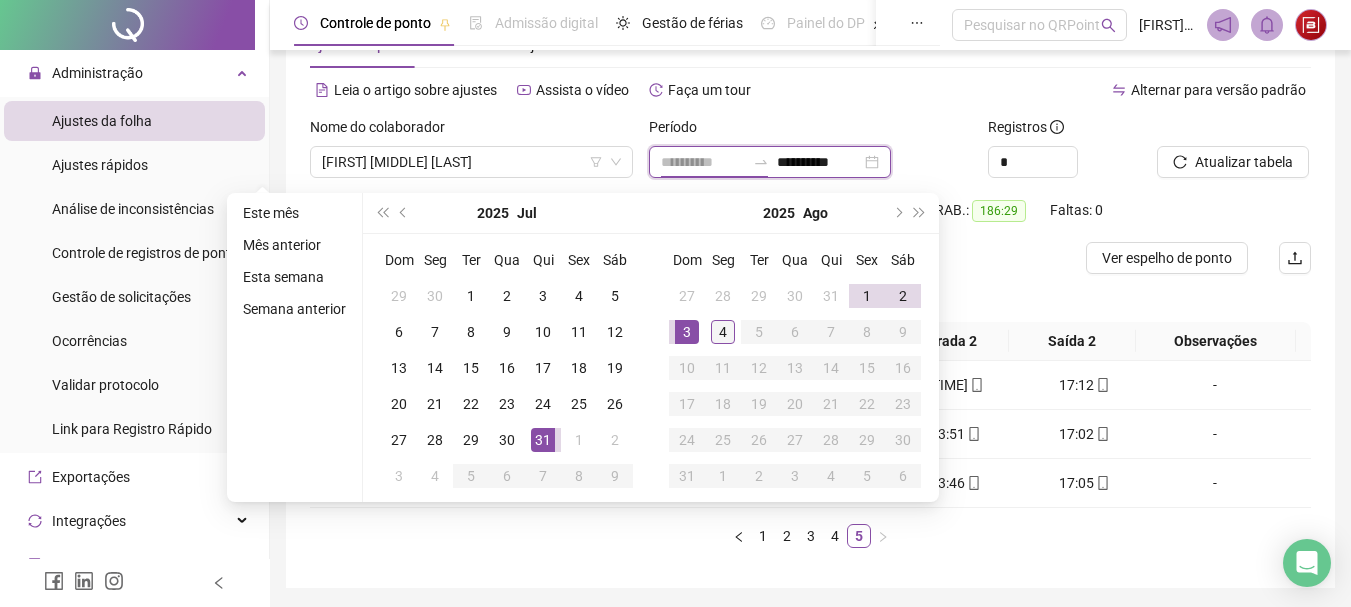 type on "**********" 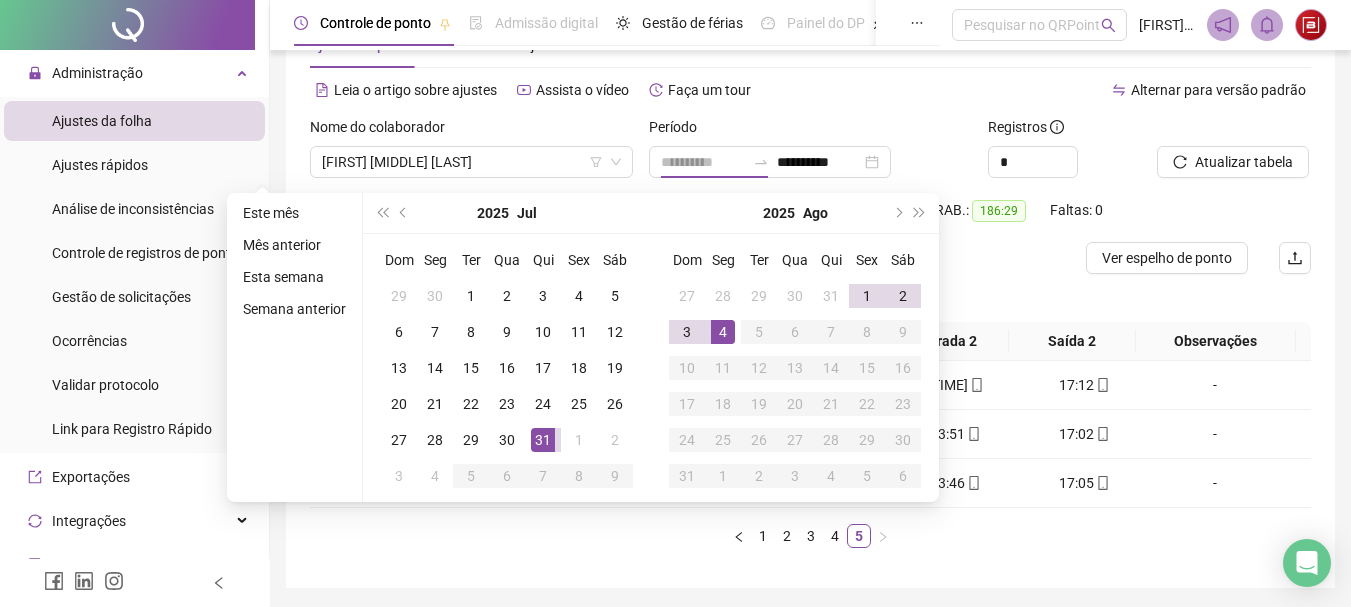 click on "4" at bounding box center [723, 332] 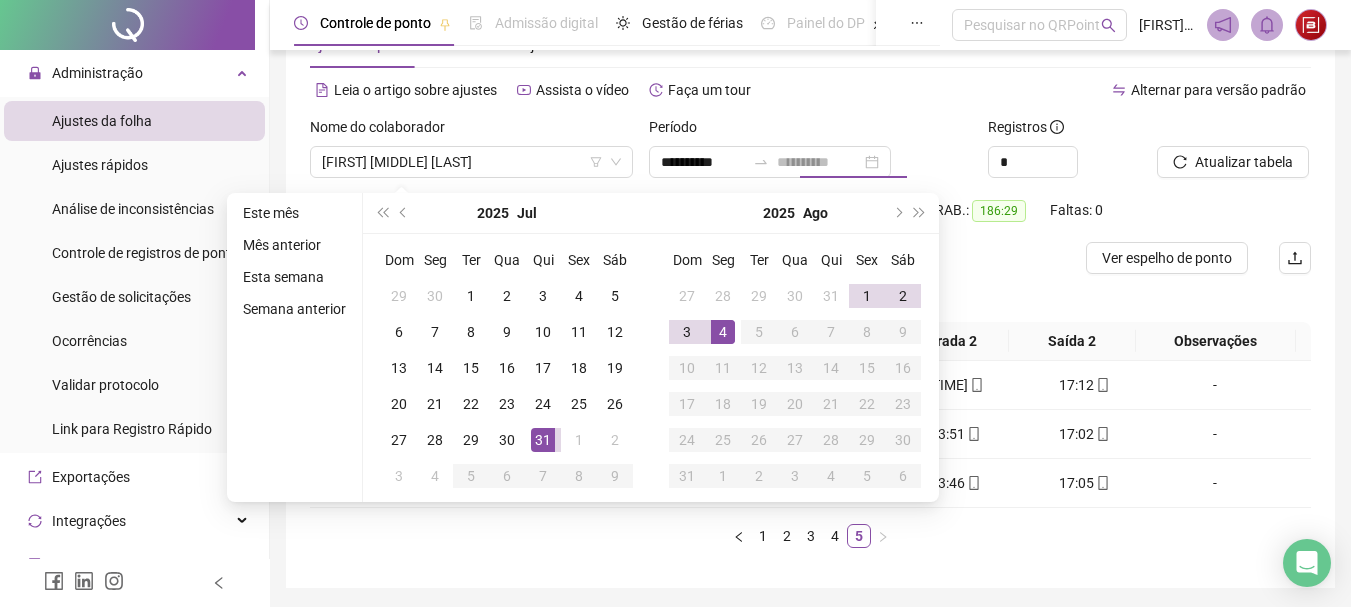 click on "4" at bounding box center (723, 332) 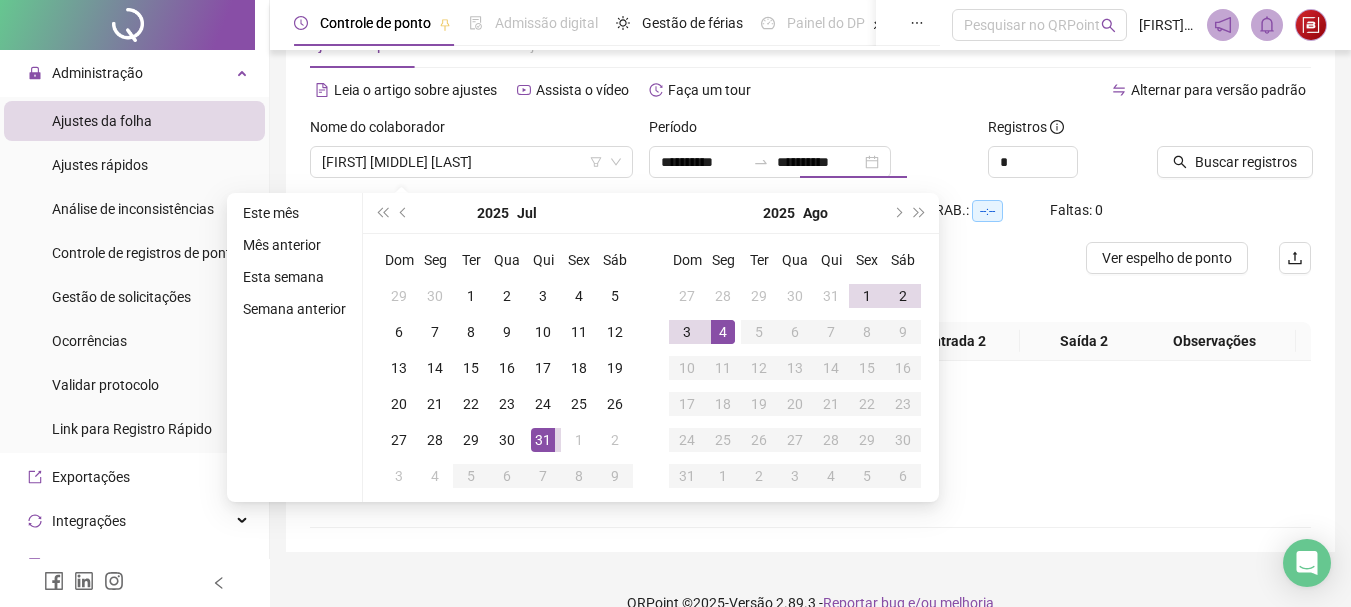 type on "**********" 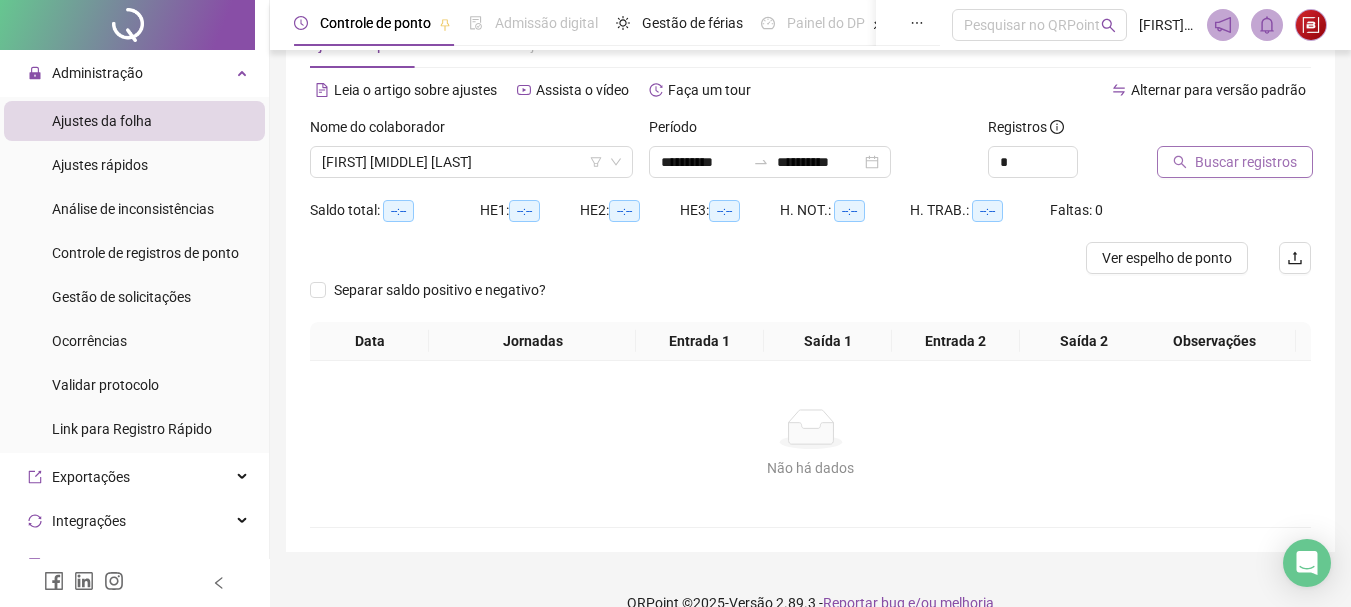click on "Buscar registros" at bounding box center [1246, 162] 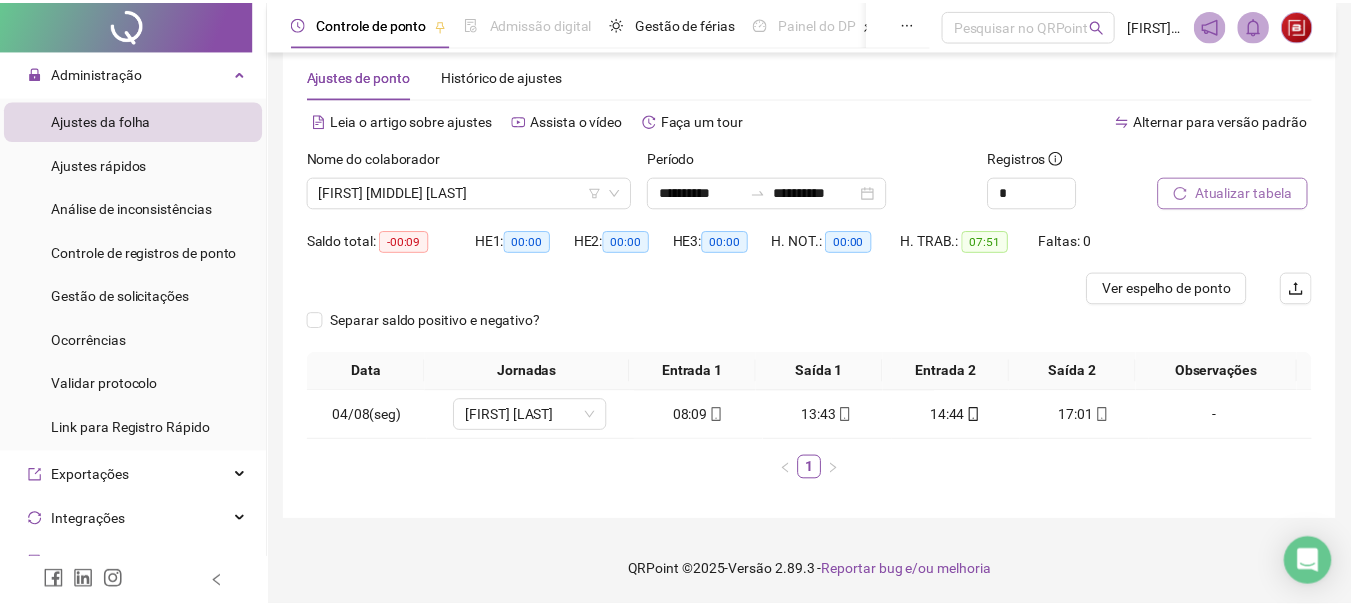 scroll, scrollTop: 37, scrollLeft: 0, axis: vertical 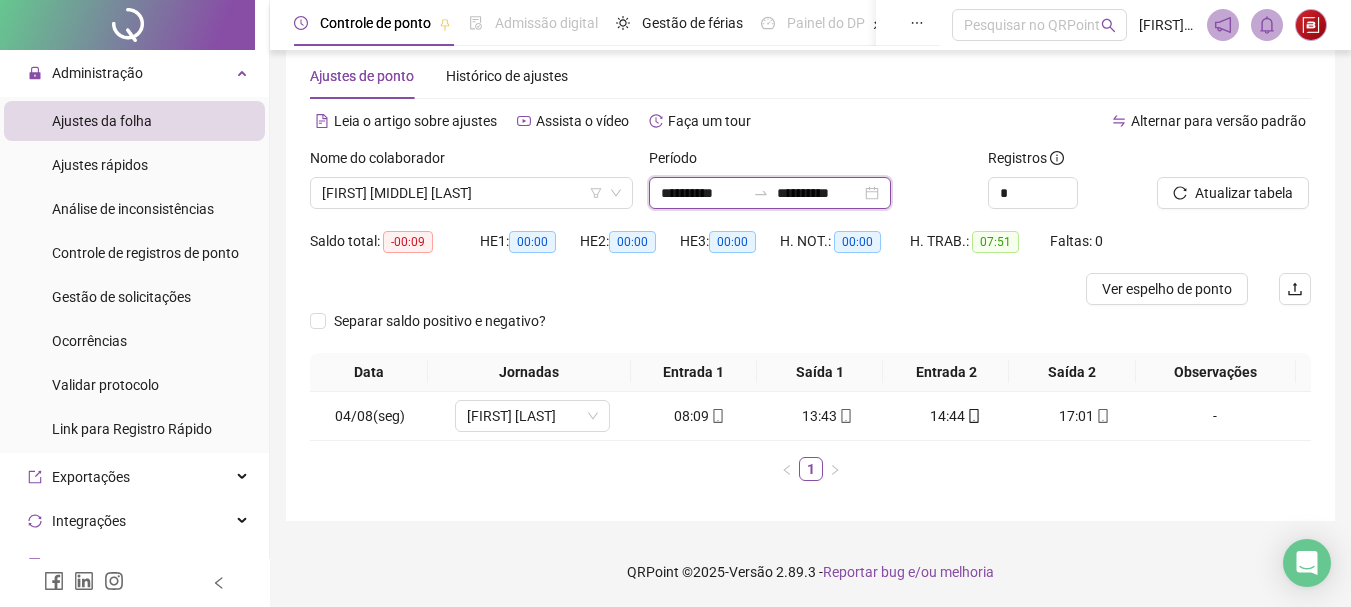 click on "**********" at bounding box center (703, 193) 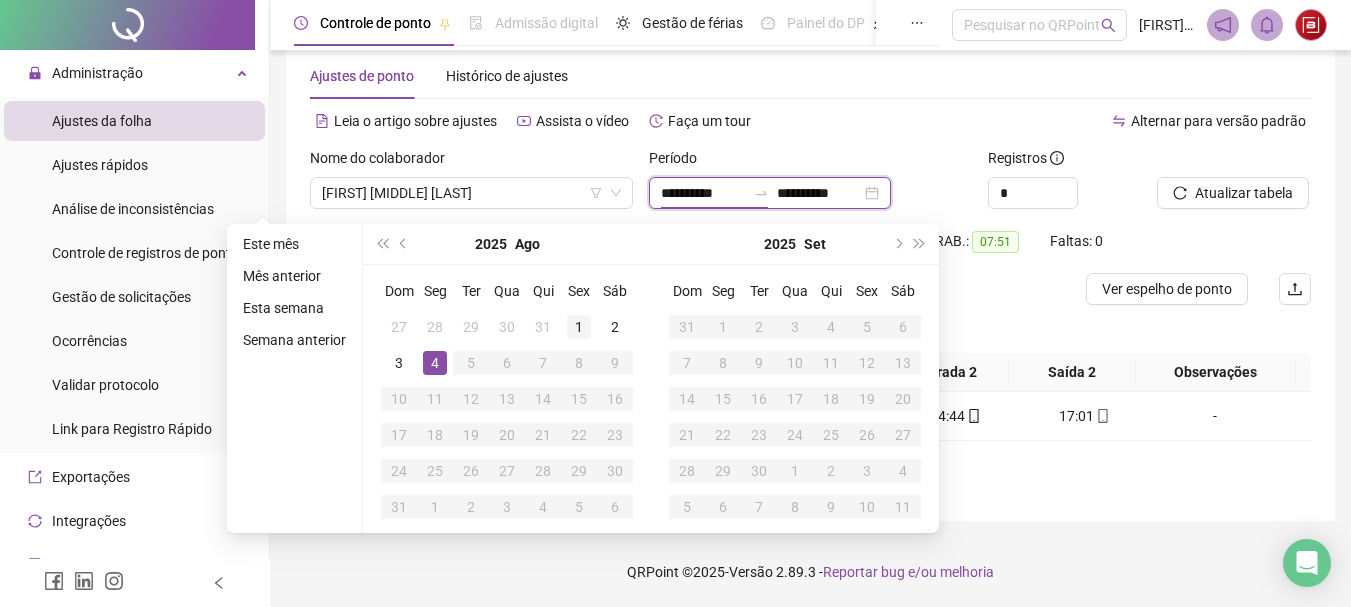 type on "**********" 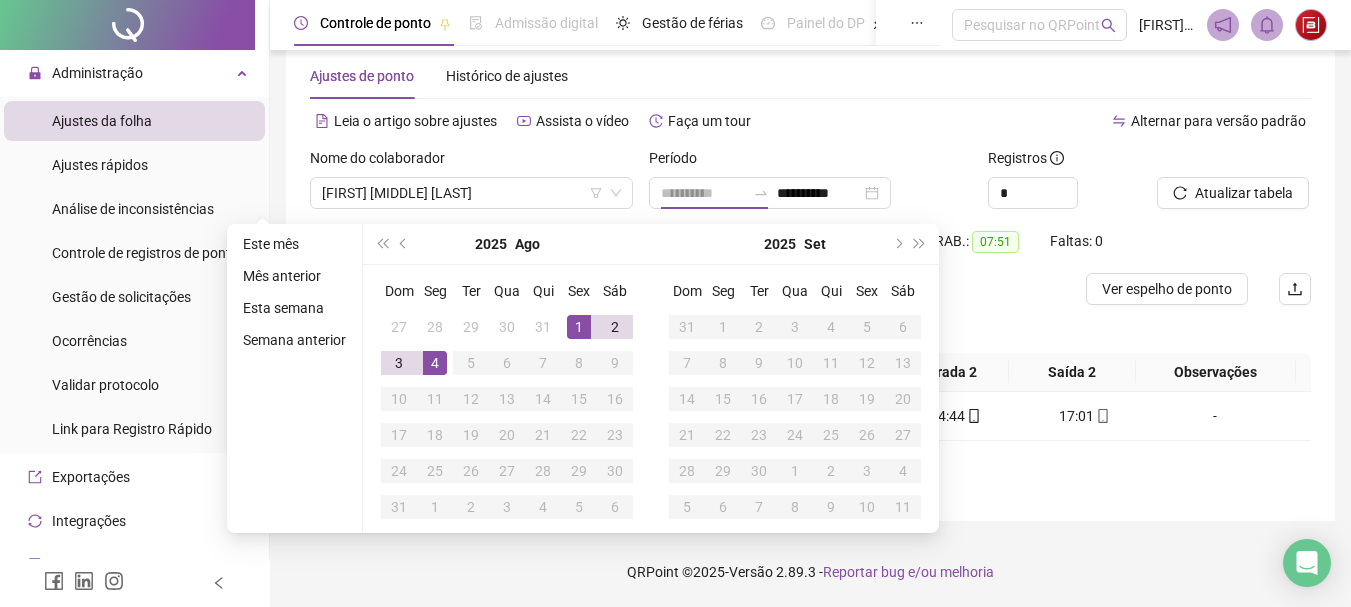 click on "1" at bounding box center [579, 327] 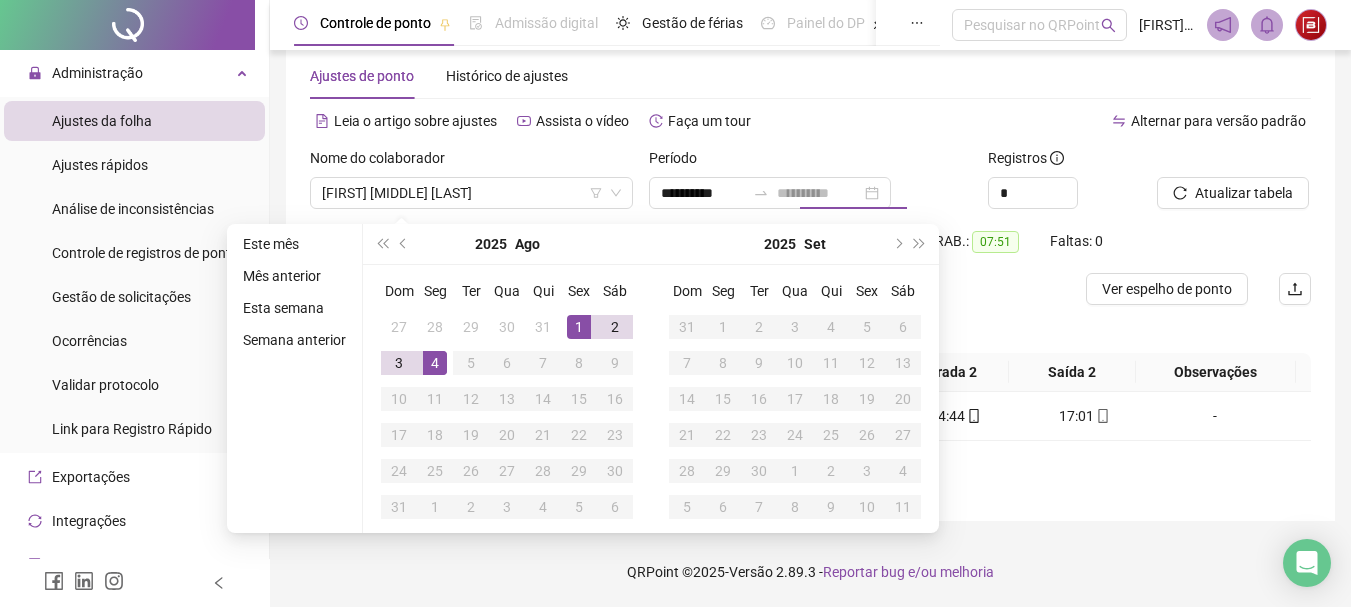 click on "1" at bounding box center [579, 327] 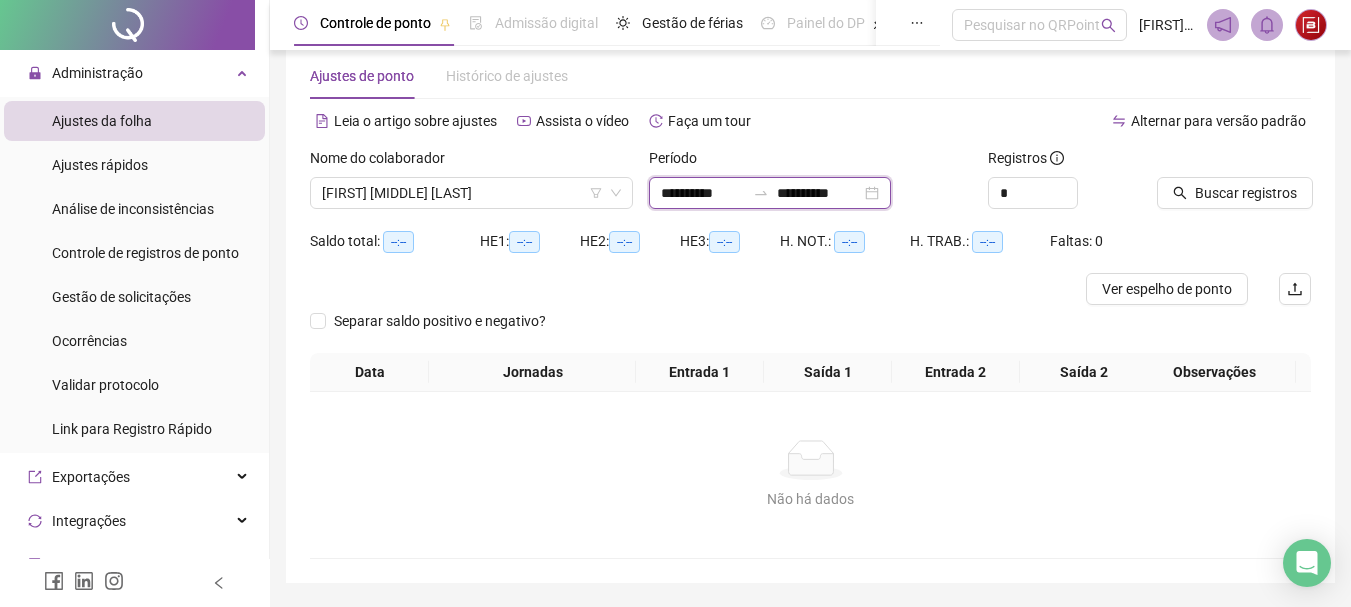 click on "**********" at bounding box center [819, 193] 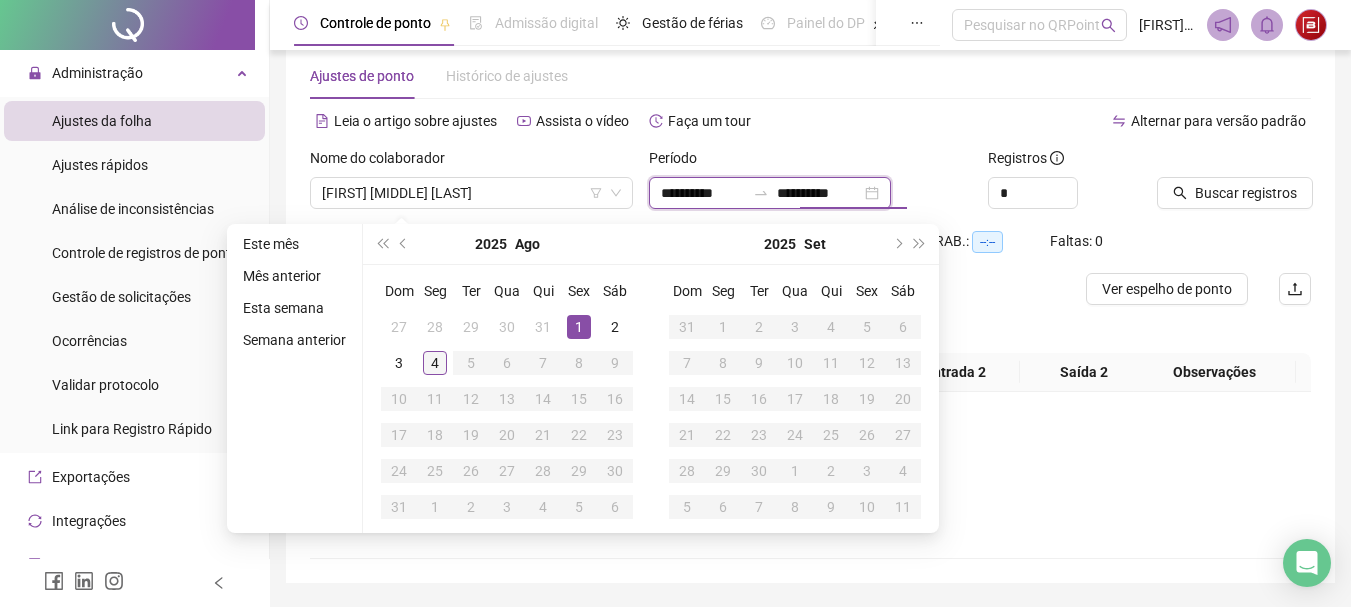 type on "**********" 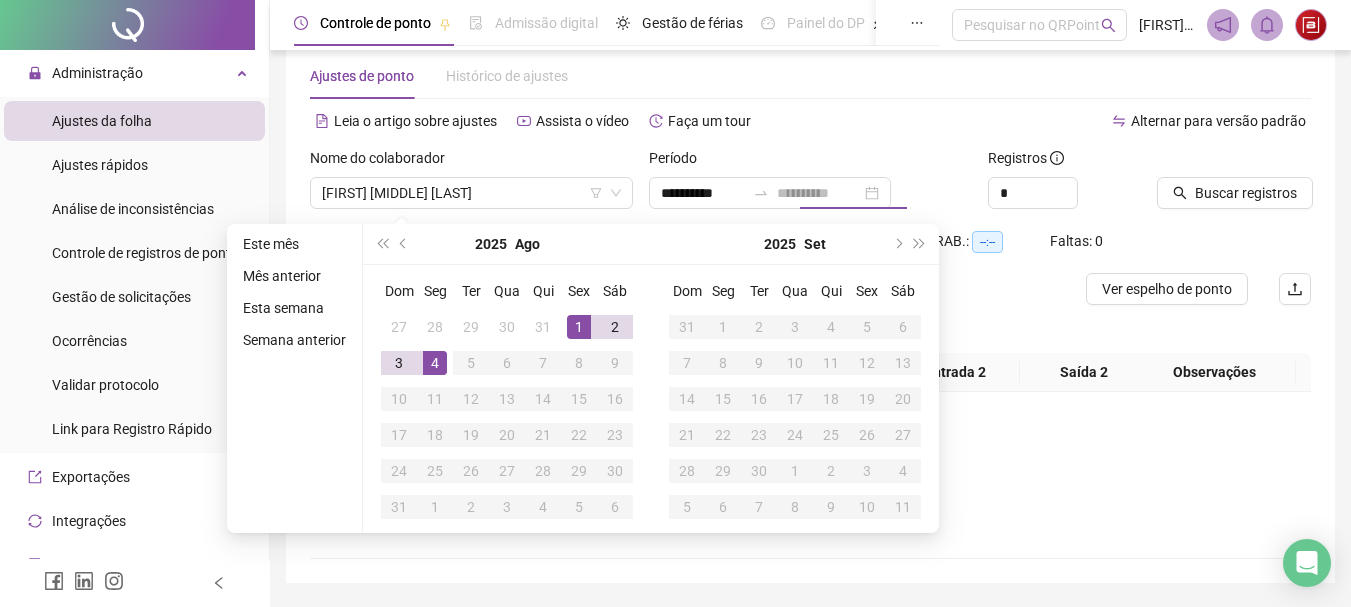 click on "4" at bounding box center [435, 363] 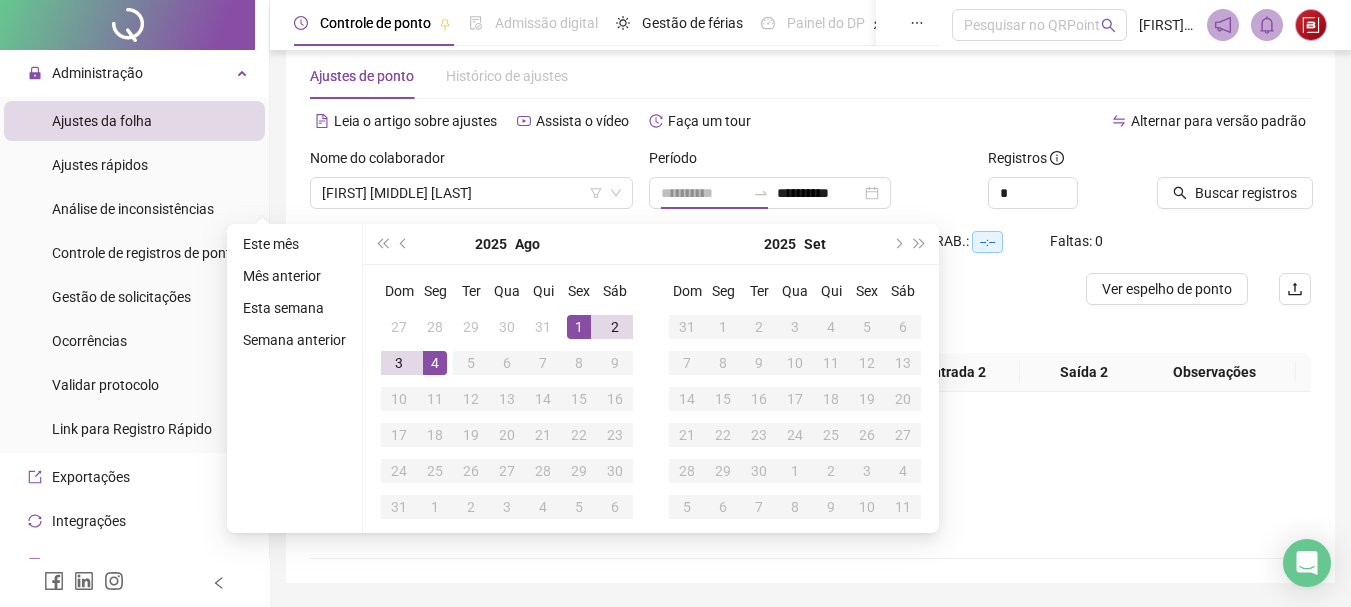 click on "1" at bounding box center [579, 327] 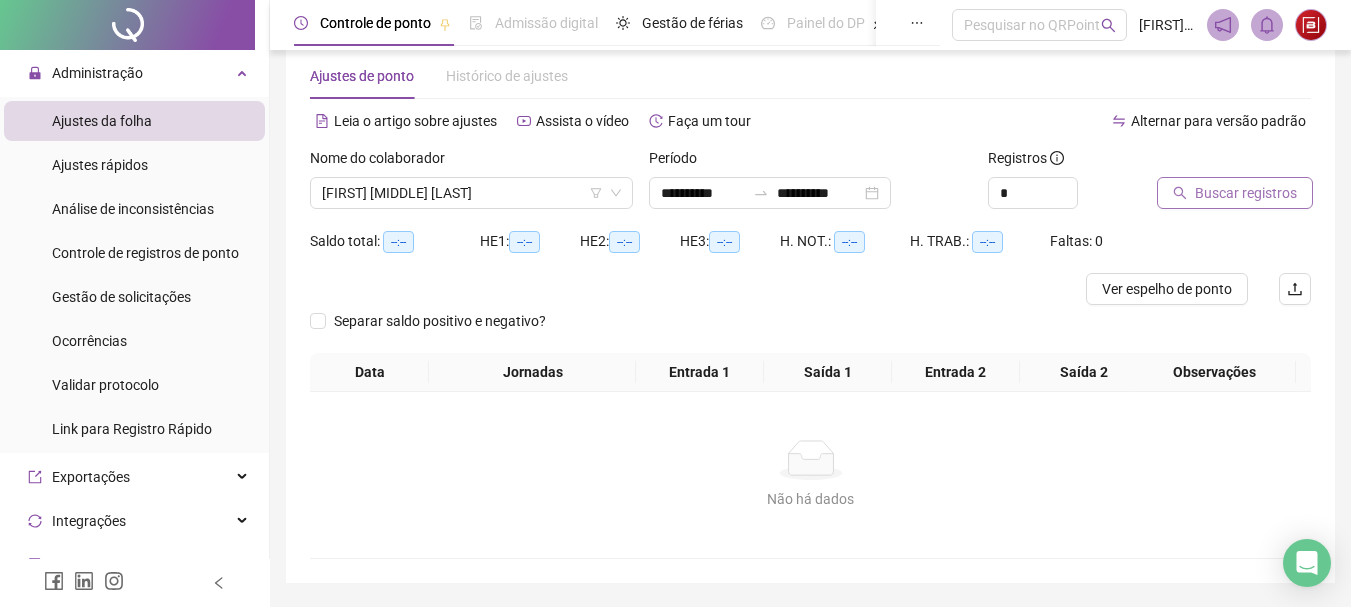 click on "Buscar registros" at bounding box center [1246, 193] 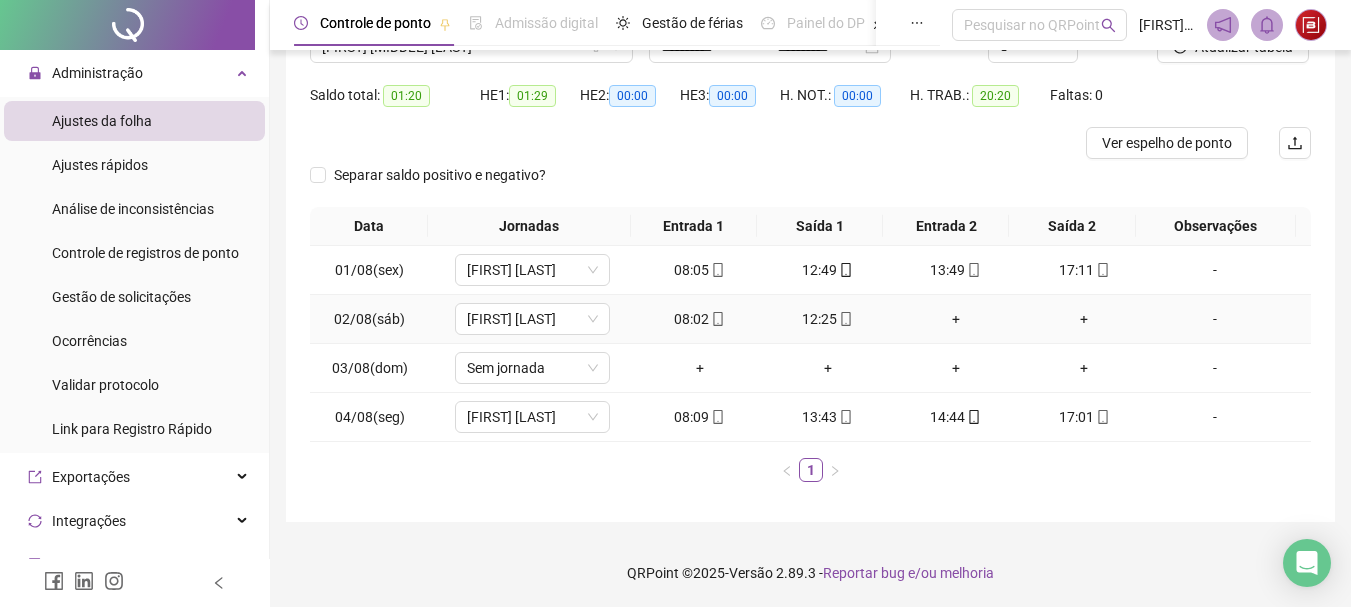 scroll, scrollTop: 184, scrollLeft: 0, axis: vertical 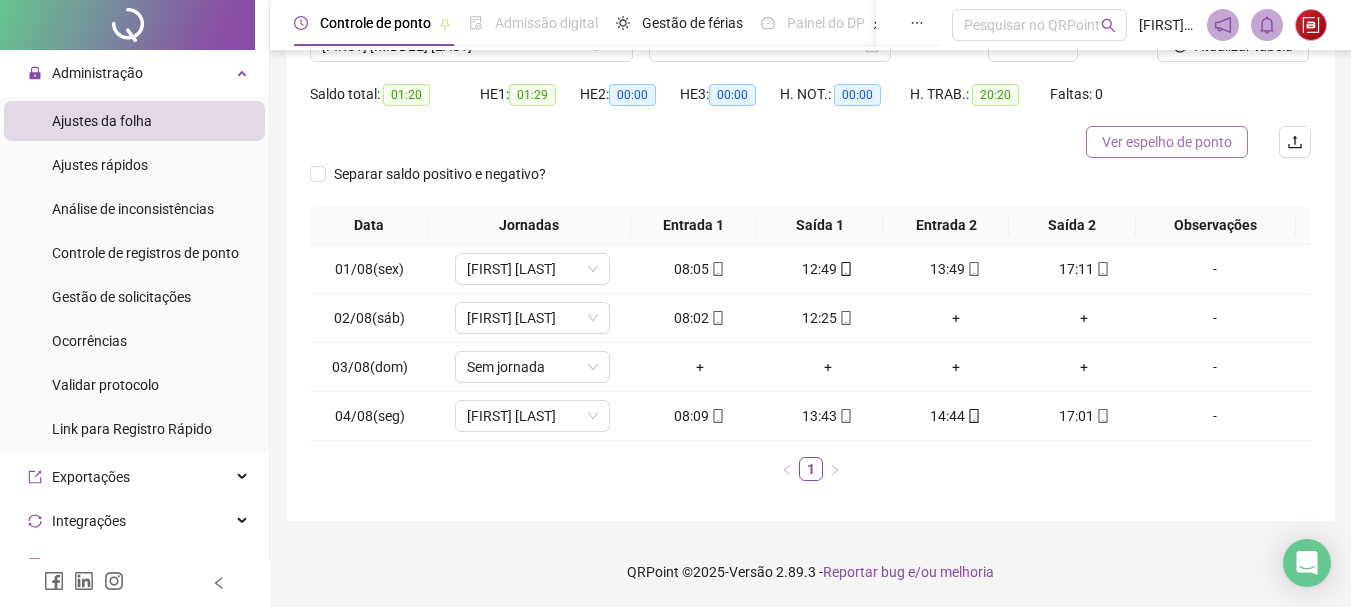 click on "Ver espelho de ponto" at bounding box center (1167, 142) 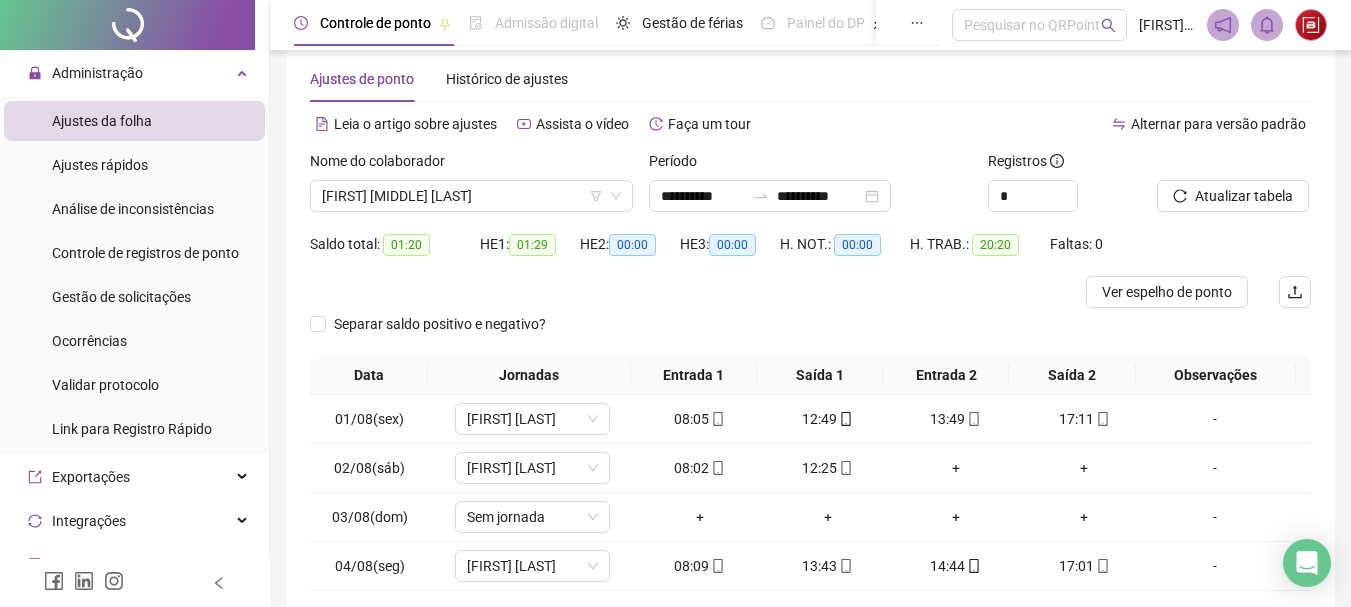 scroll, scrollTop: 17, scrollLeft: 0, axis: vertical 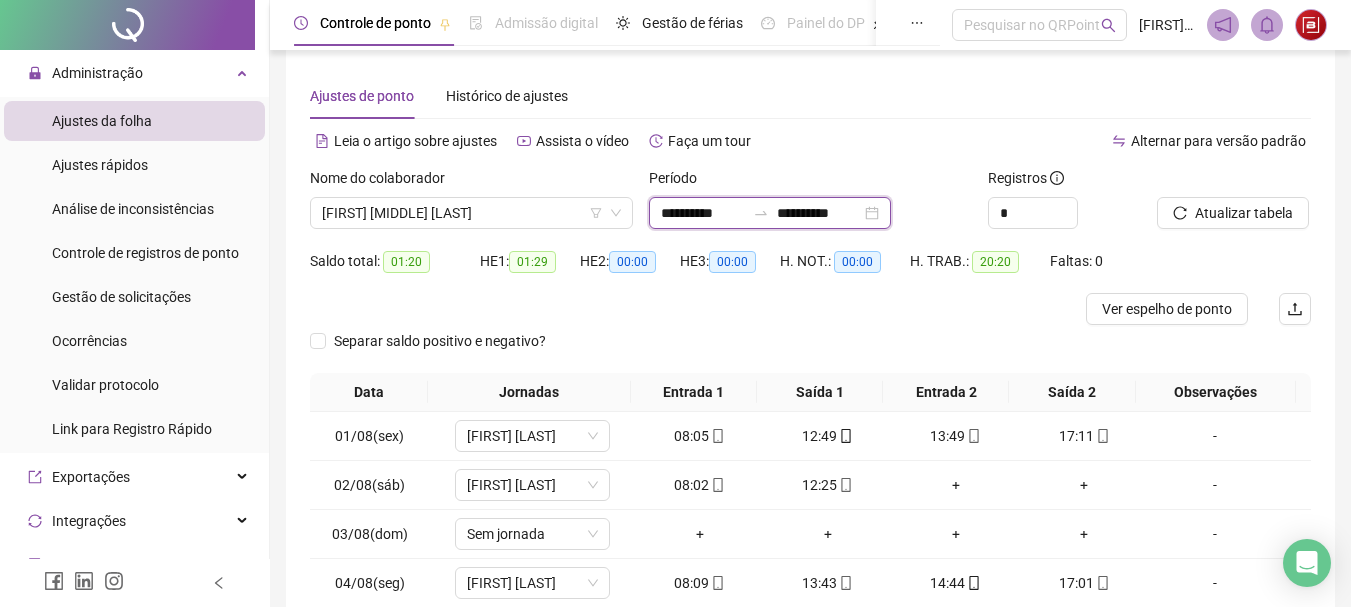 click on "**********" at bounding box center (703, 213) 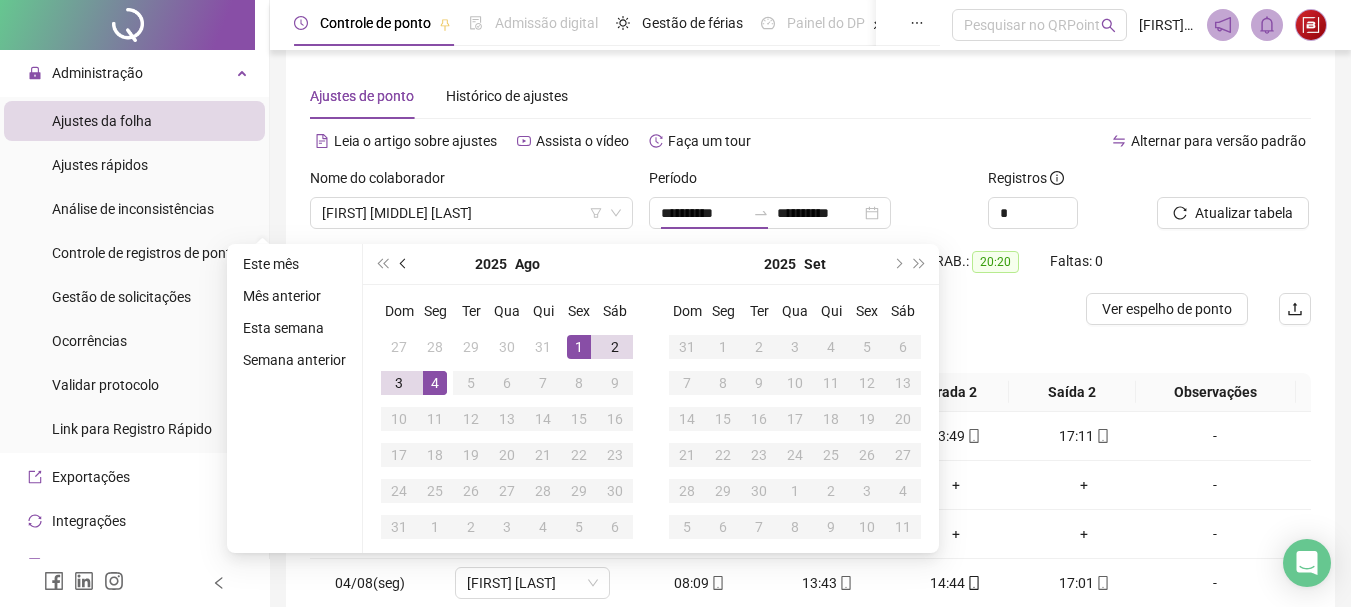 click at bounding box center (404, 264) 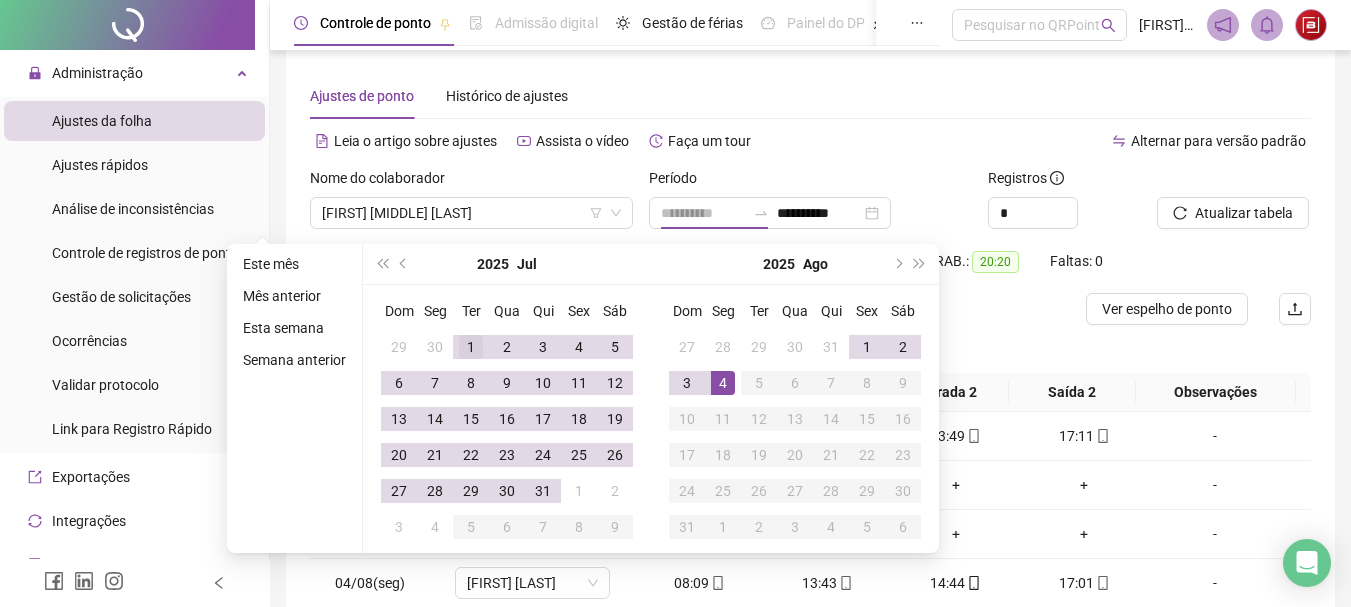 type on "**********" 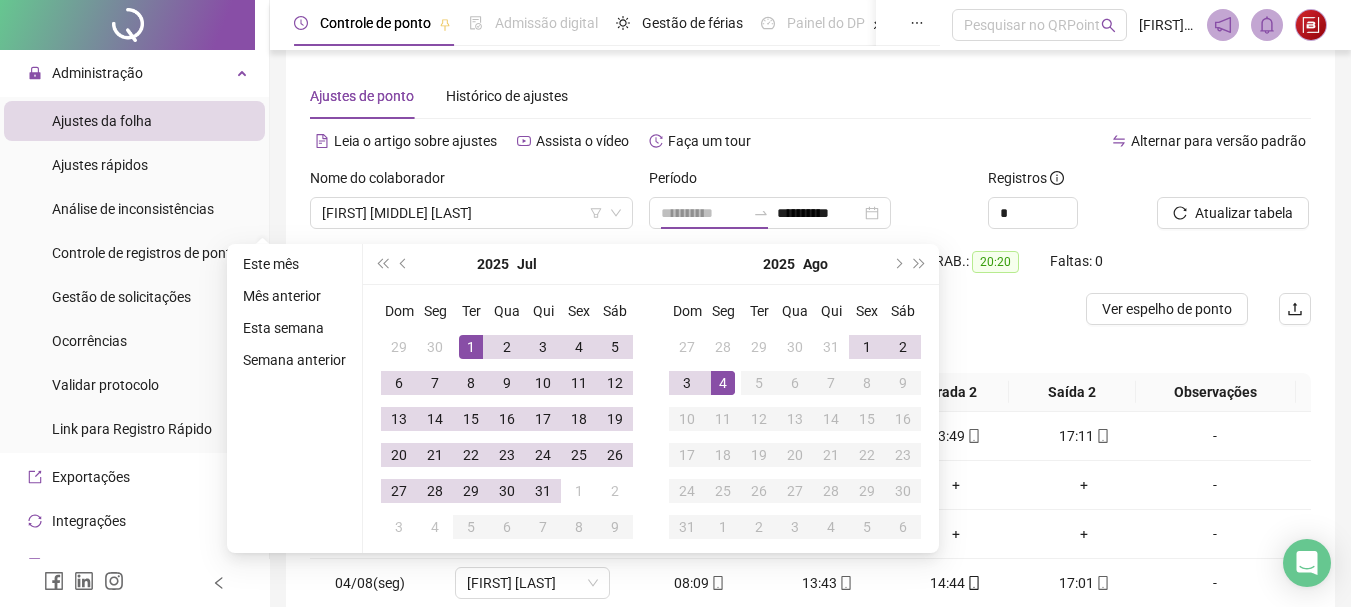 click on "1" at bounding box center (471, 347) 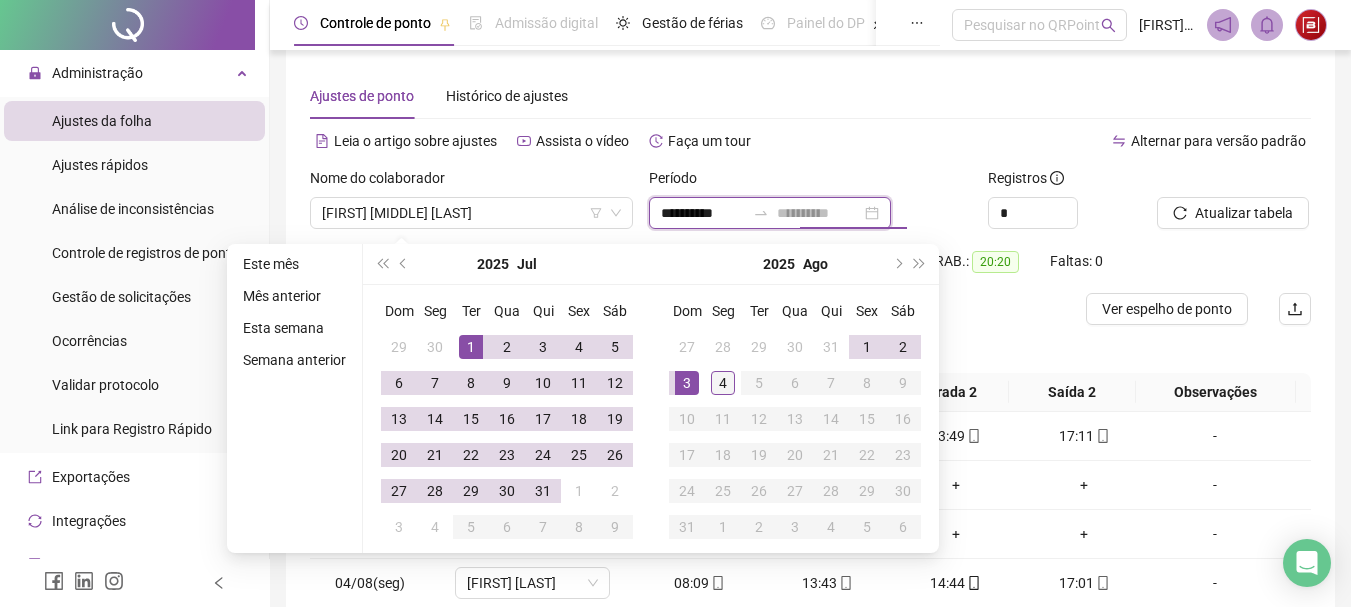 type on "**********" 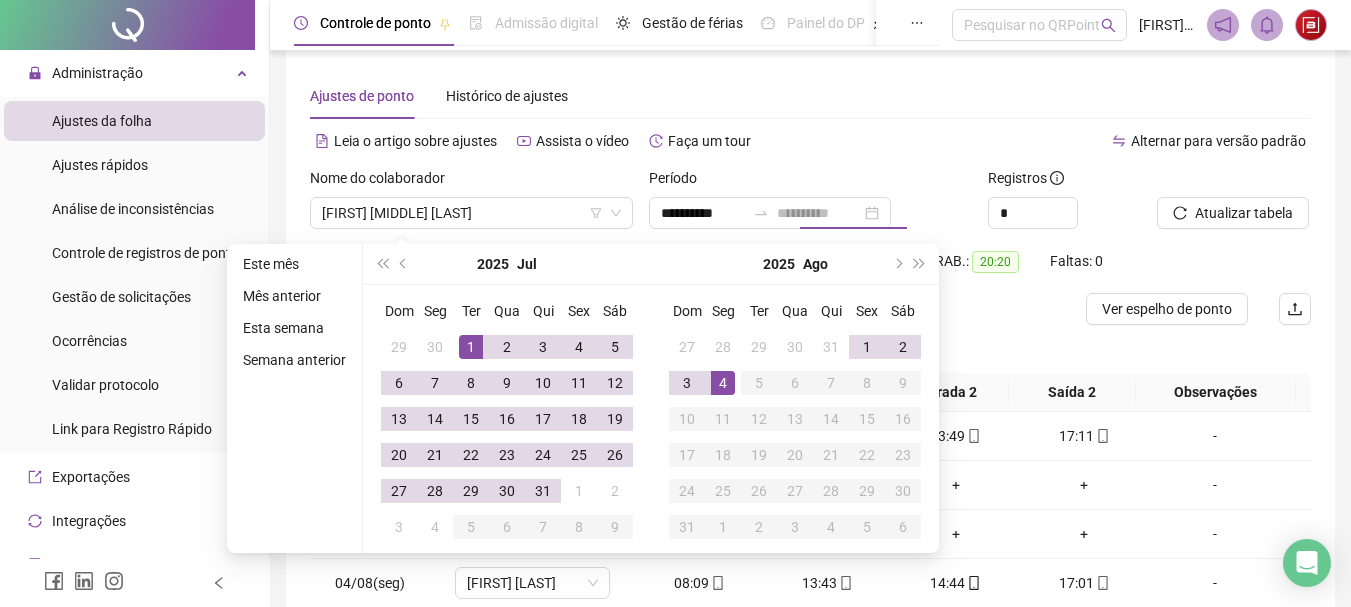 click on "4" at bounding box center [723, 383] 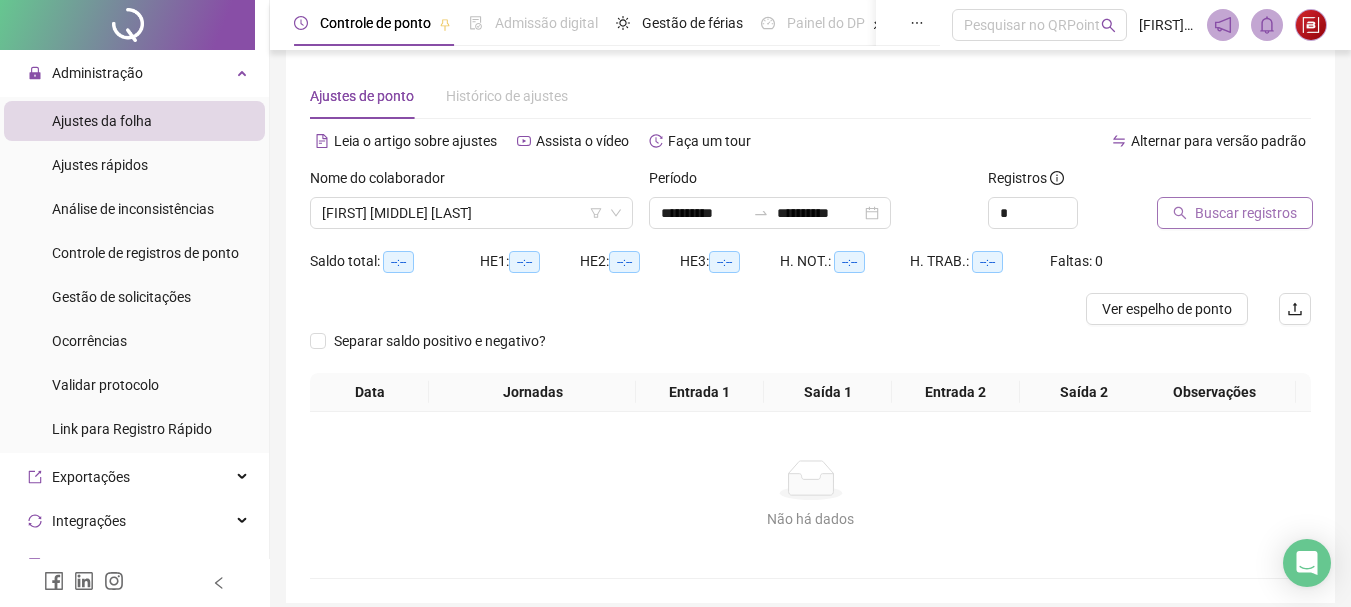 click on "Buscar registros" at bounding box center [1246, 213] 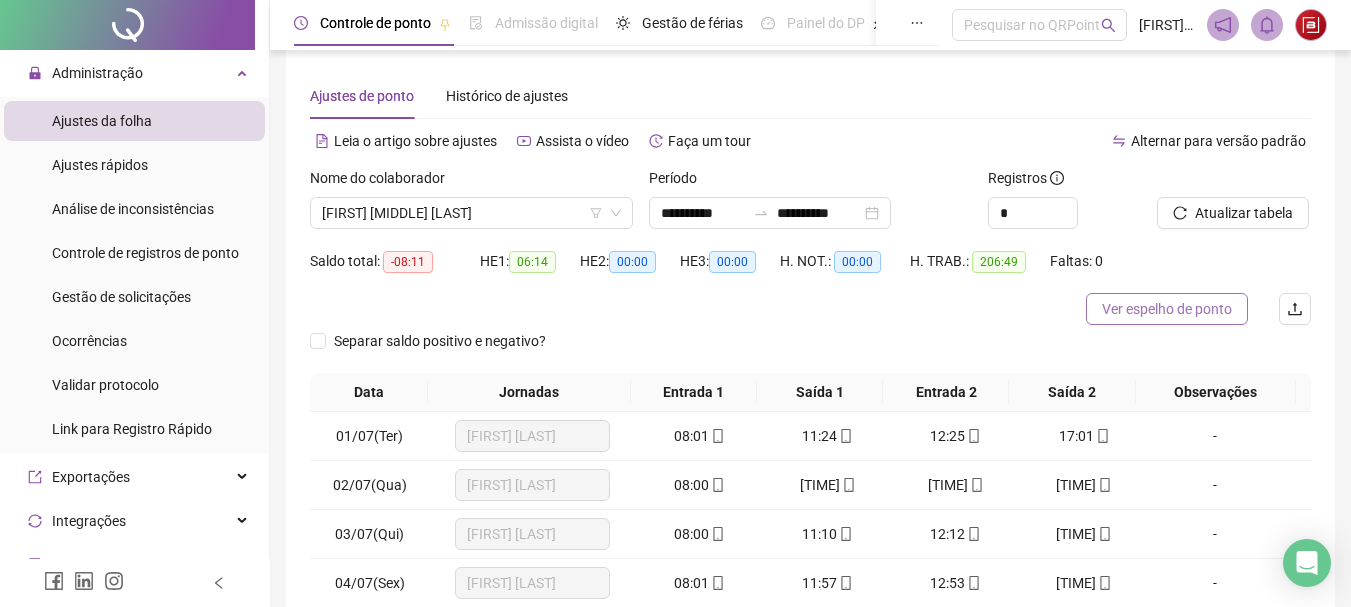 click on "Ver espelho de ponto" at bounding box center [1167, 309] 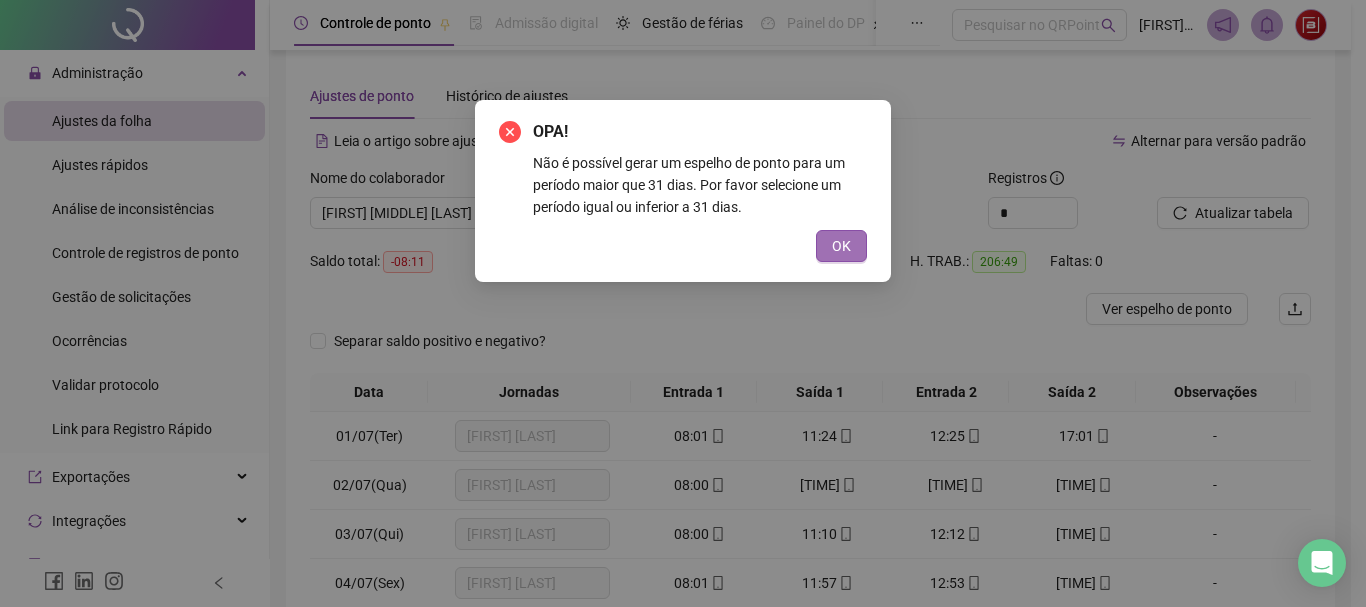 click on "OK" at bounding box center [841, 246] 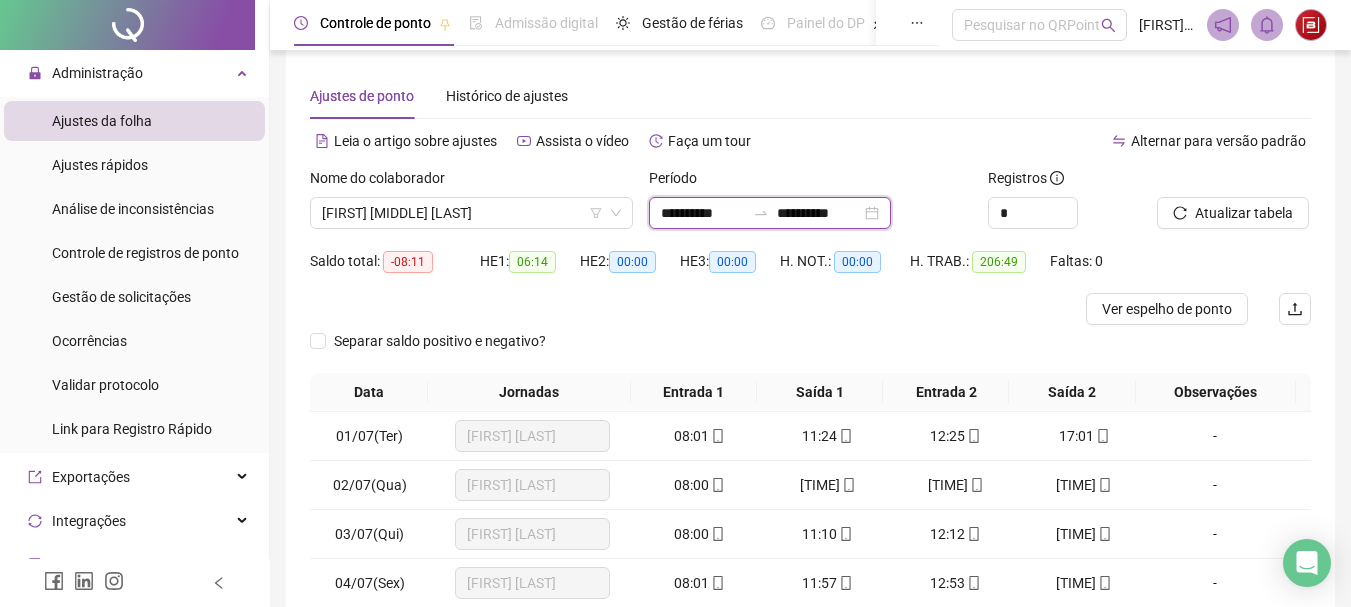 click on "**********" at bounding box center (703, 213) 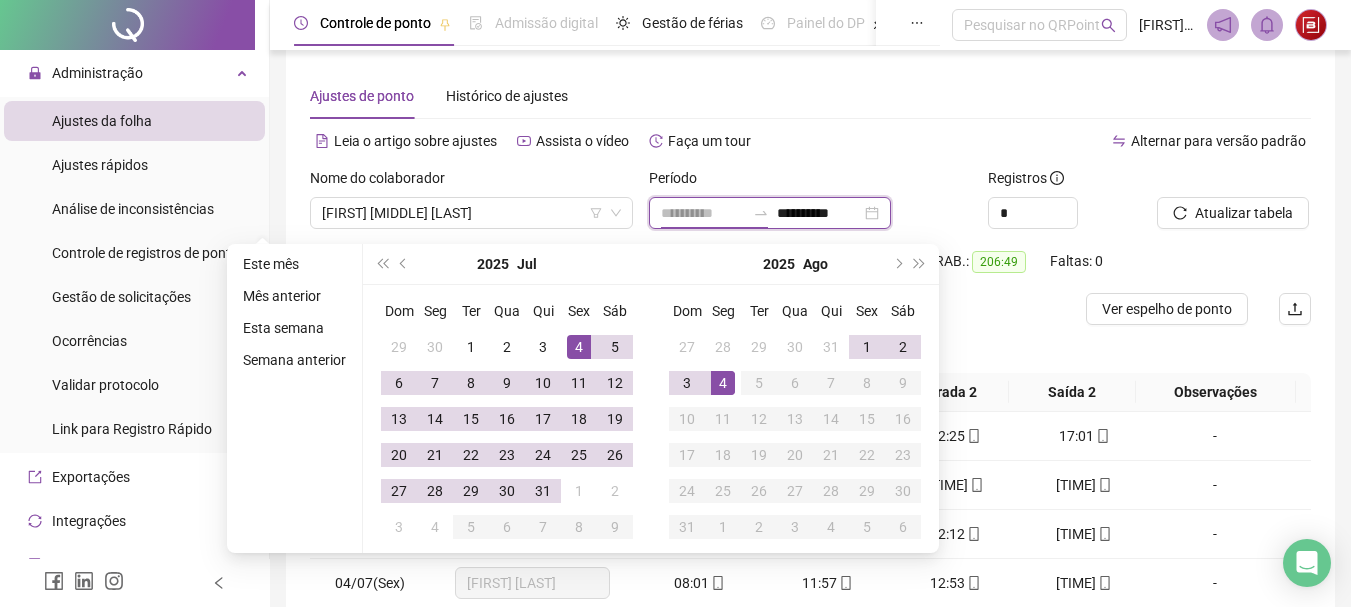 type on "**********" 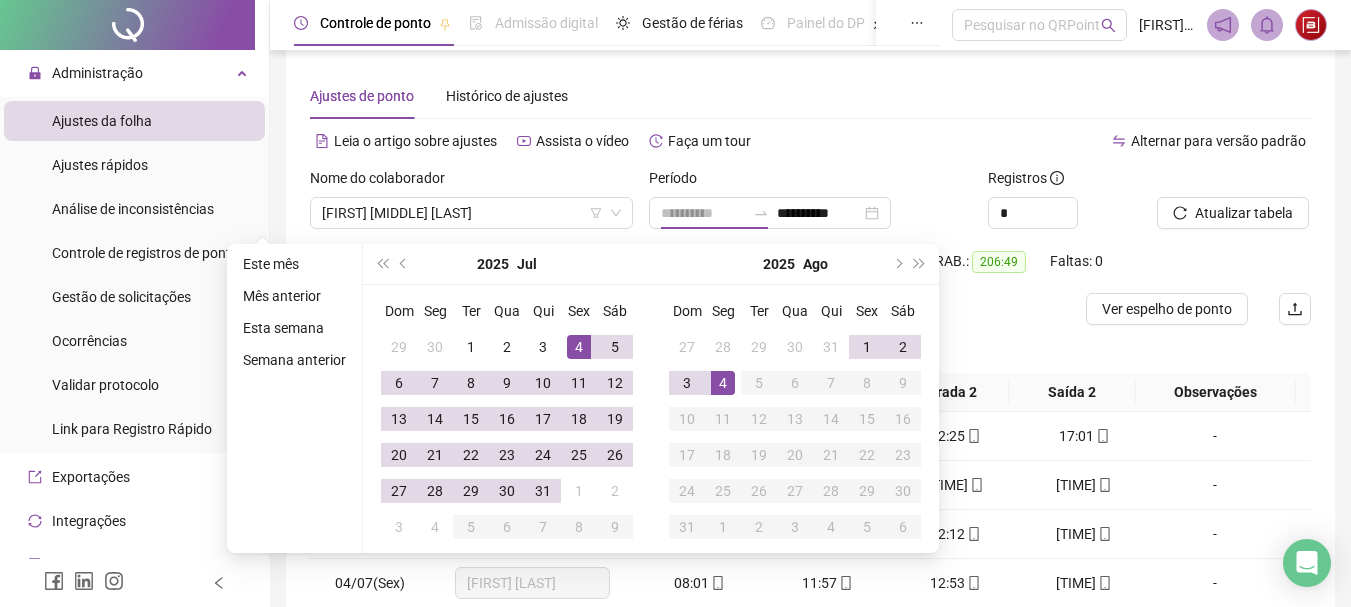 click on "4" at bounding box center (579, 347) 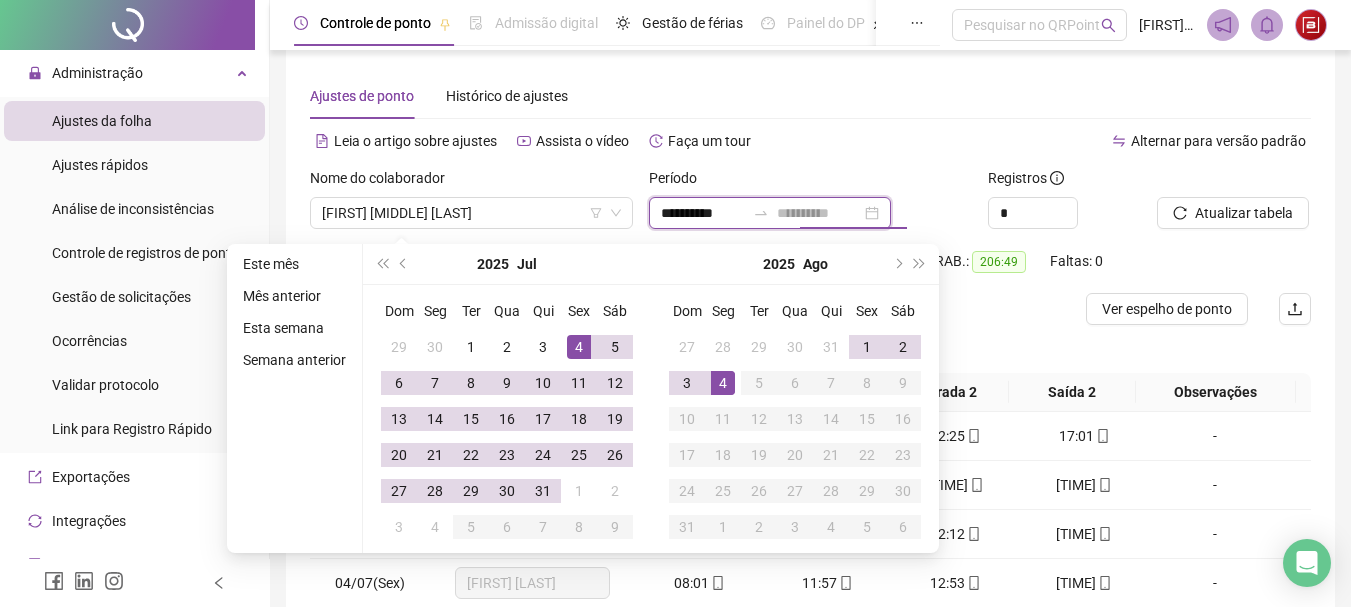 type on "**********" 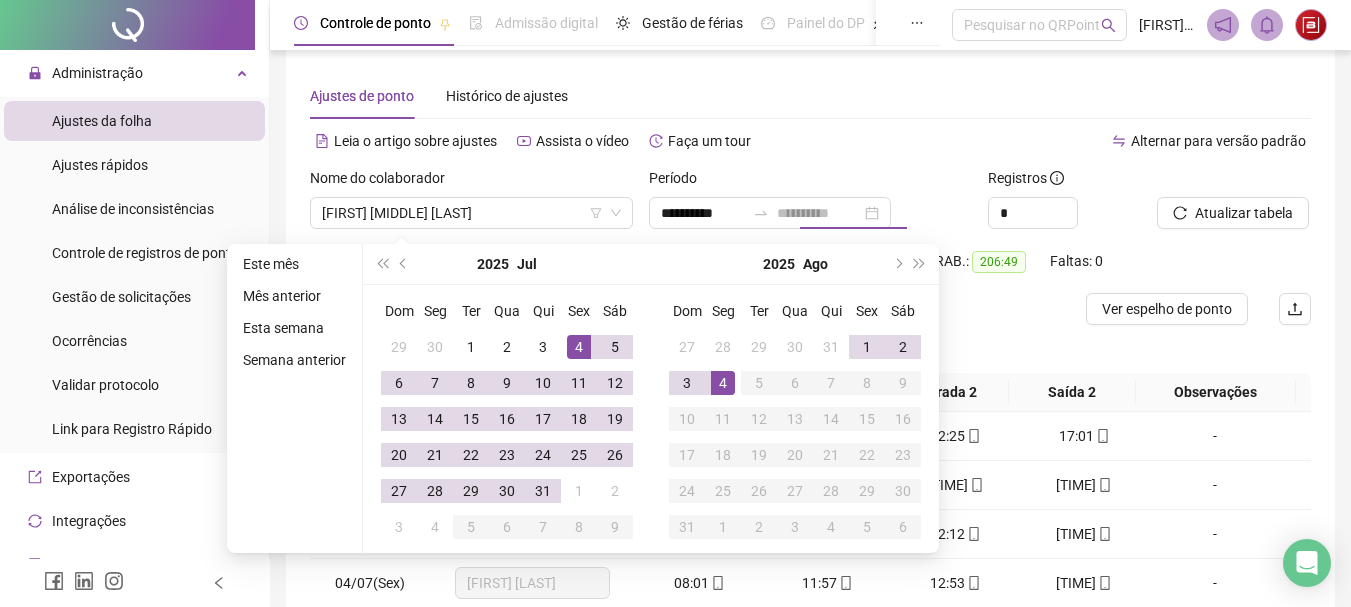 click on "4" at bounding box center (723, 383) 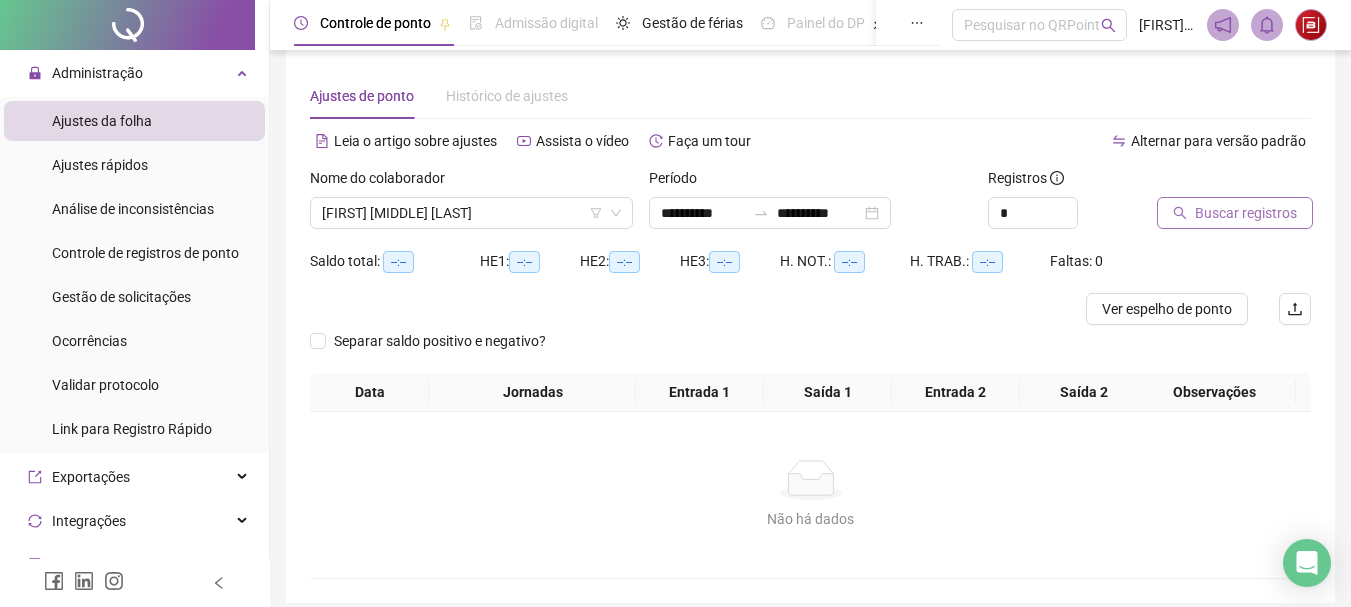 click on "Buscar registros" at bounding box center [1246, 213] 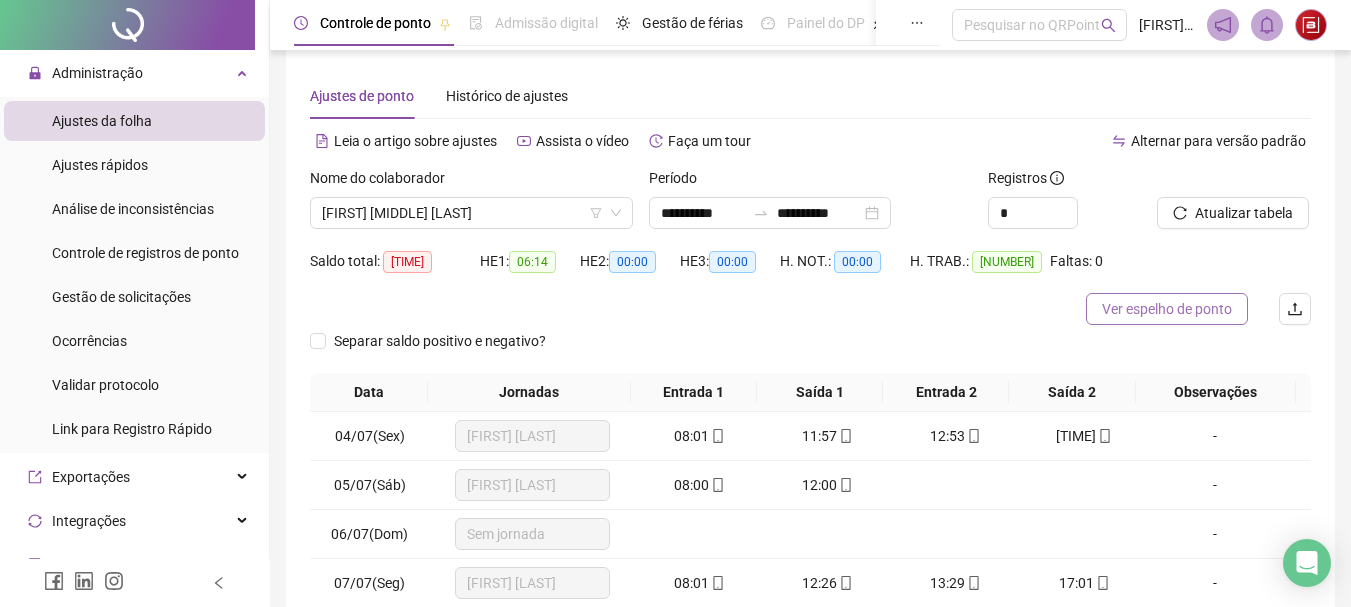 click on "Ver espelho de ponto" at bounding box center (1167, 309) 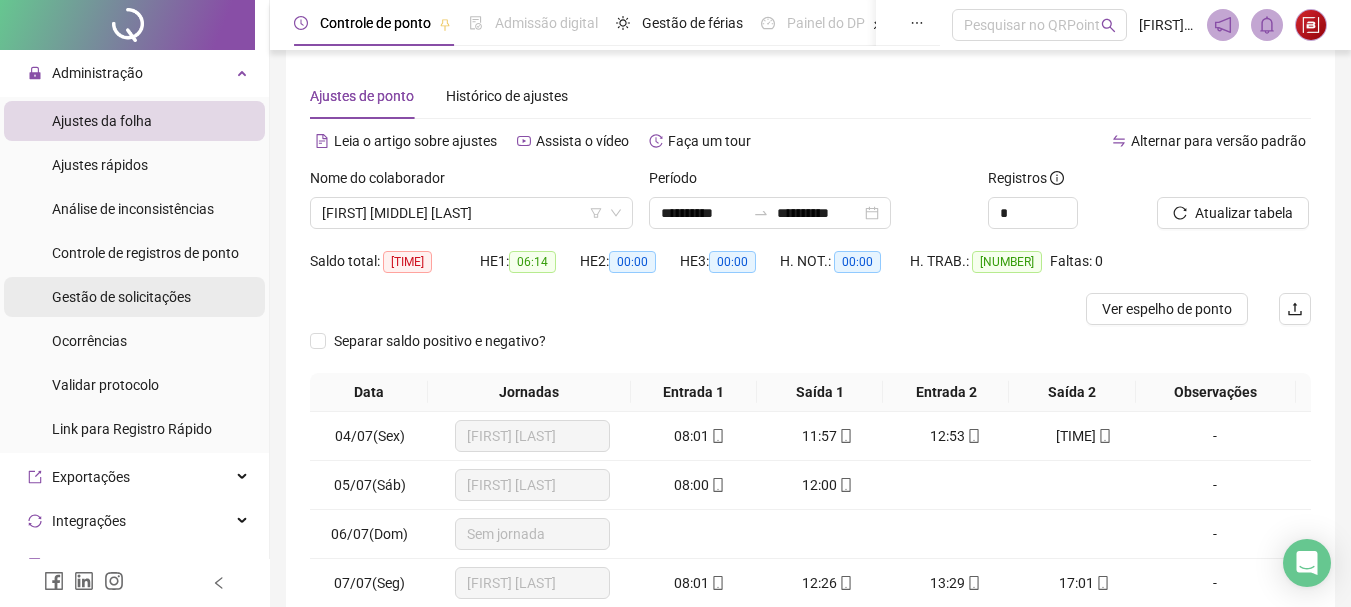 click on "Gestão de solicitações" at bounding box center (121, 297) 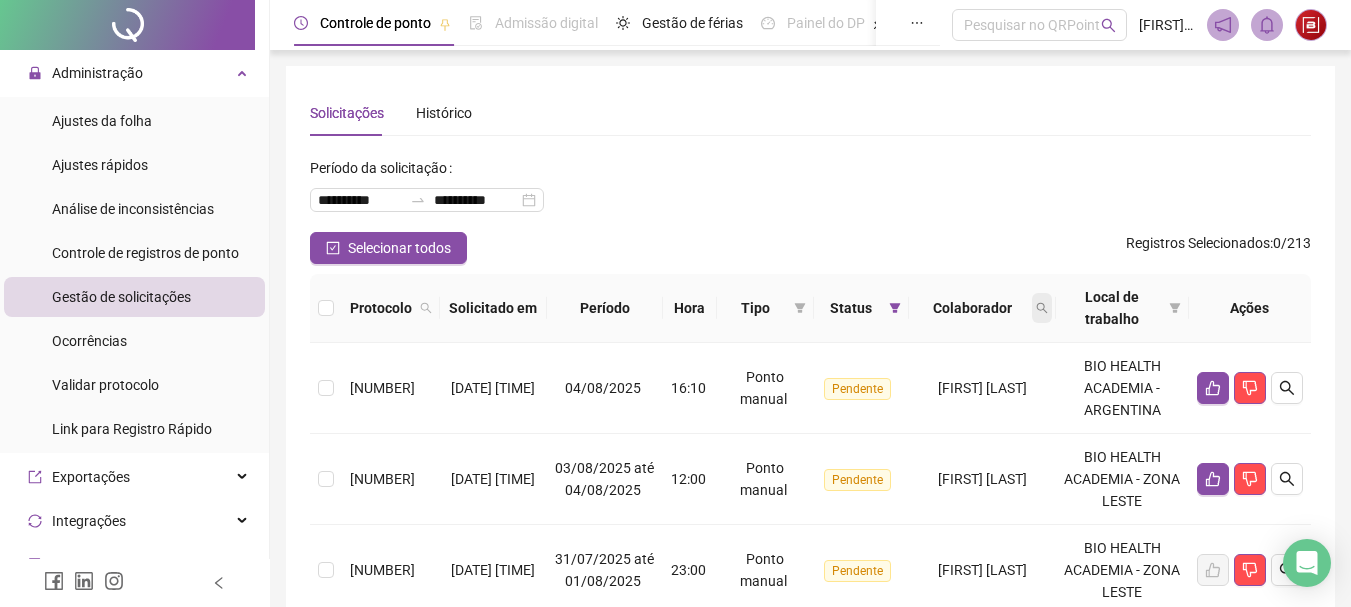 click 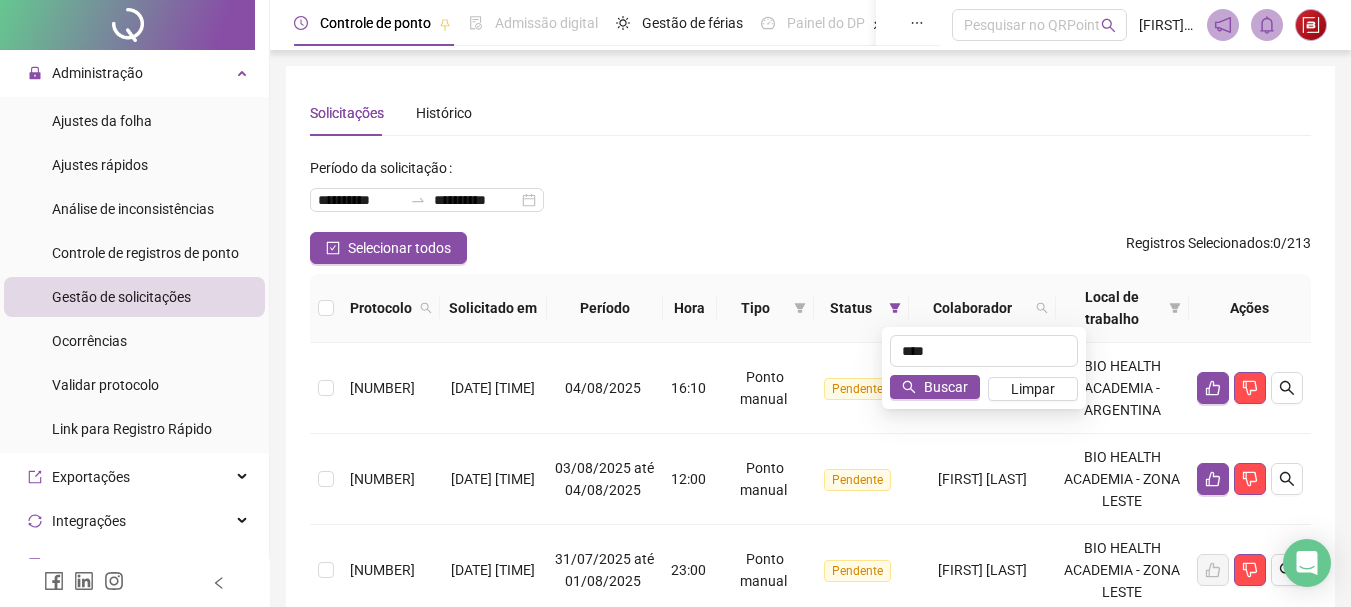 type on "****" 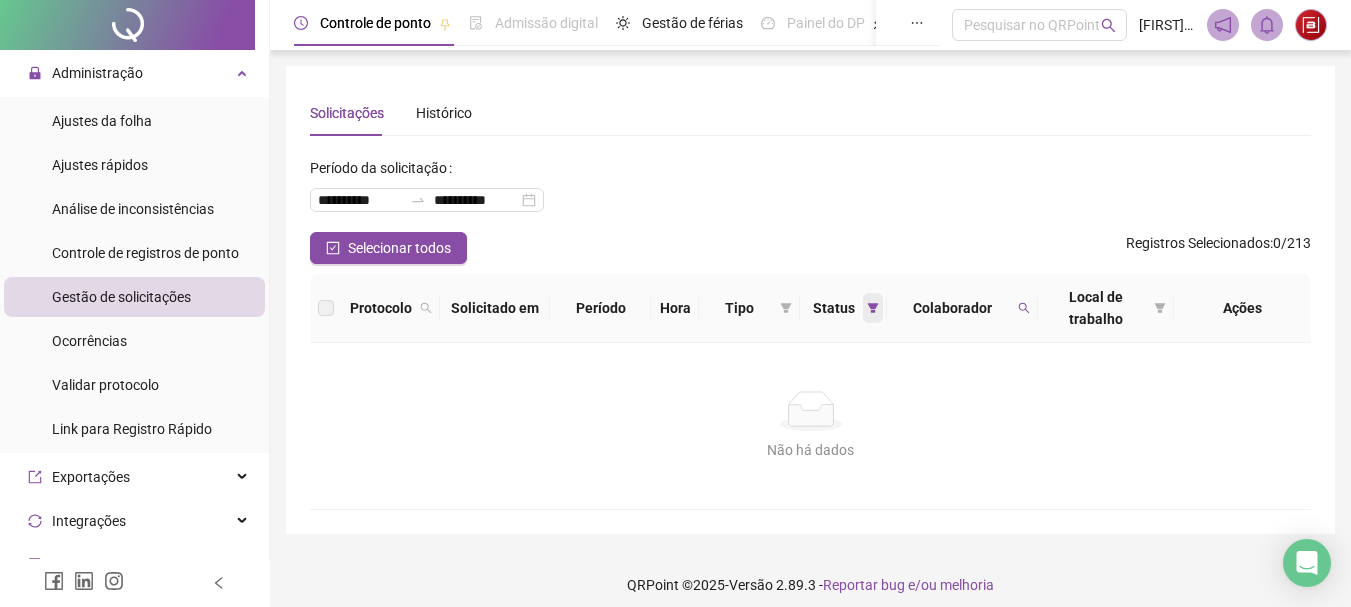 click 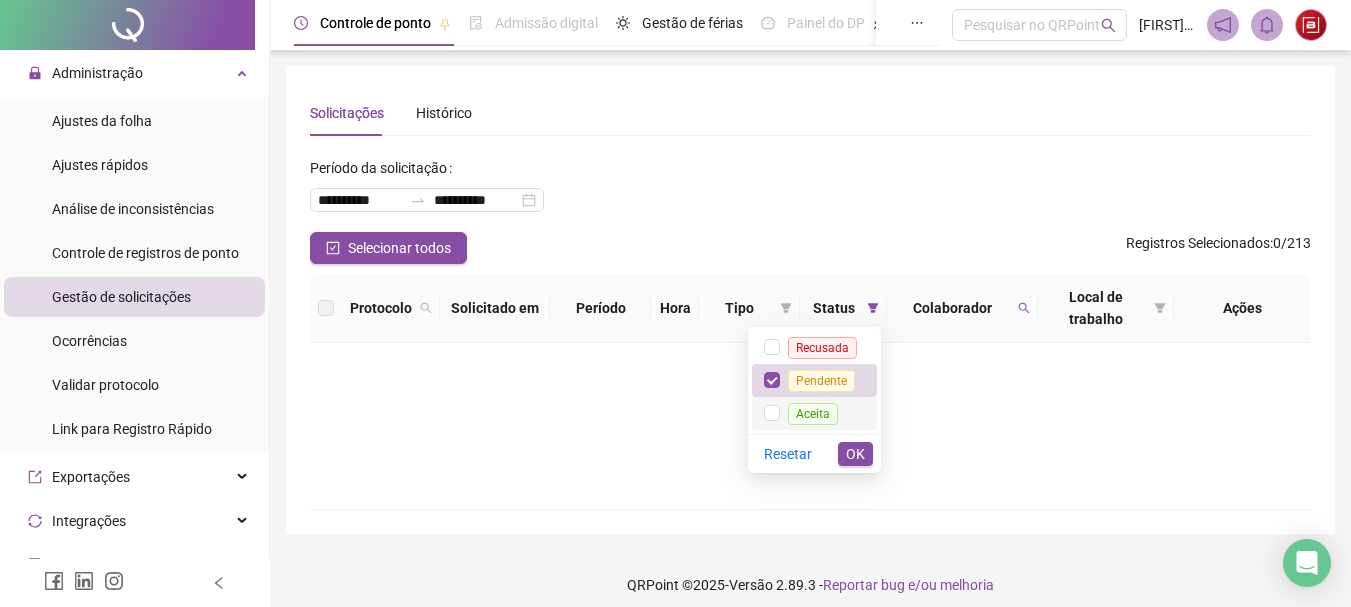 click on "Aceita" at bounding box center [813, 414] 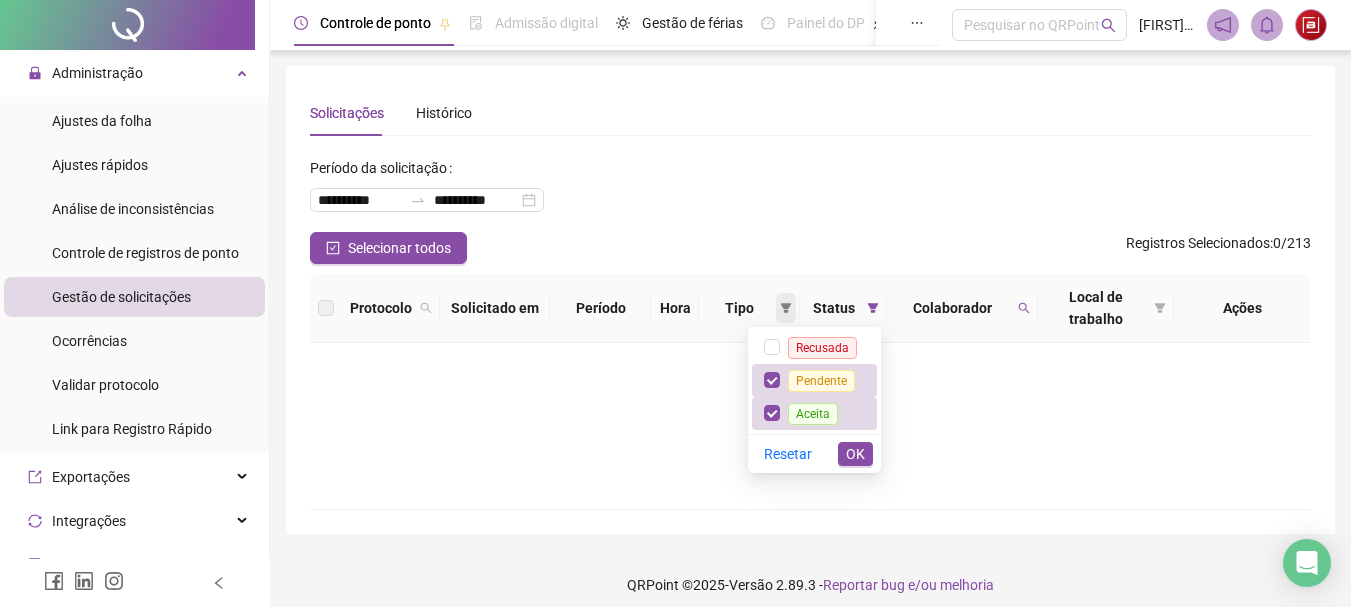 click on "Tipo" at bounding box center (749, 308) 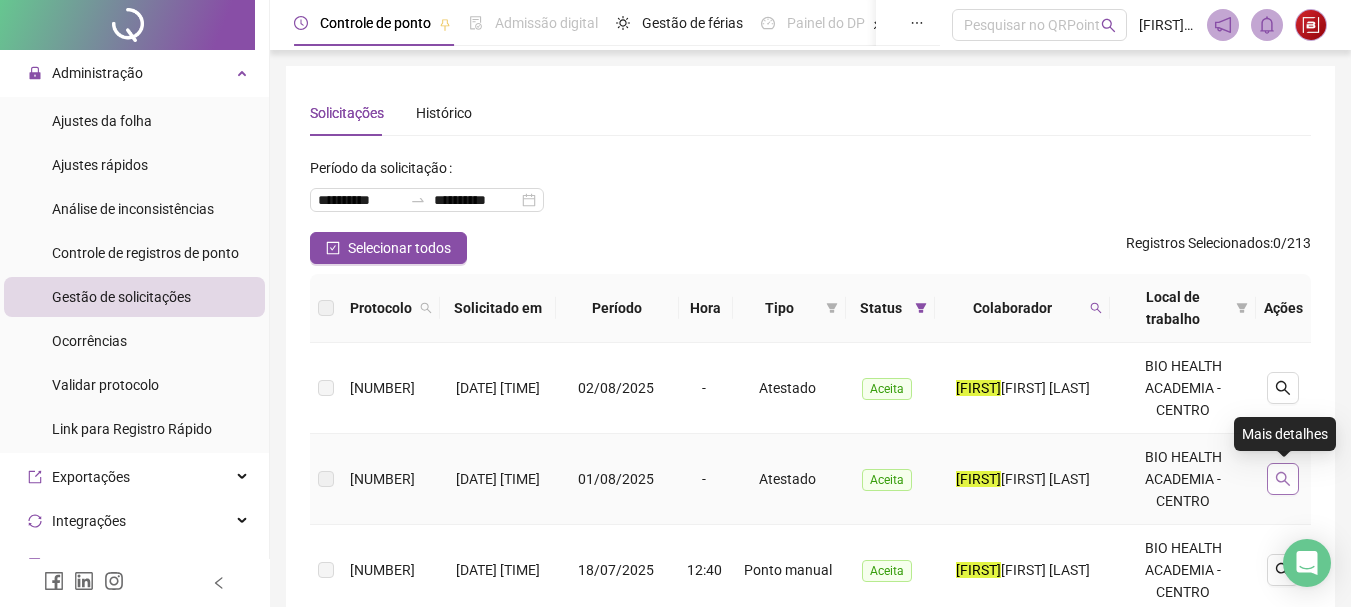 click at bounding box center [1283, 479] 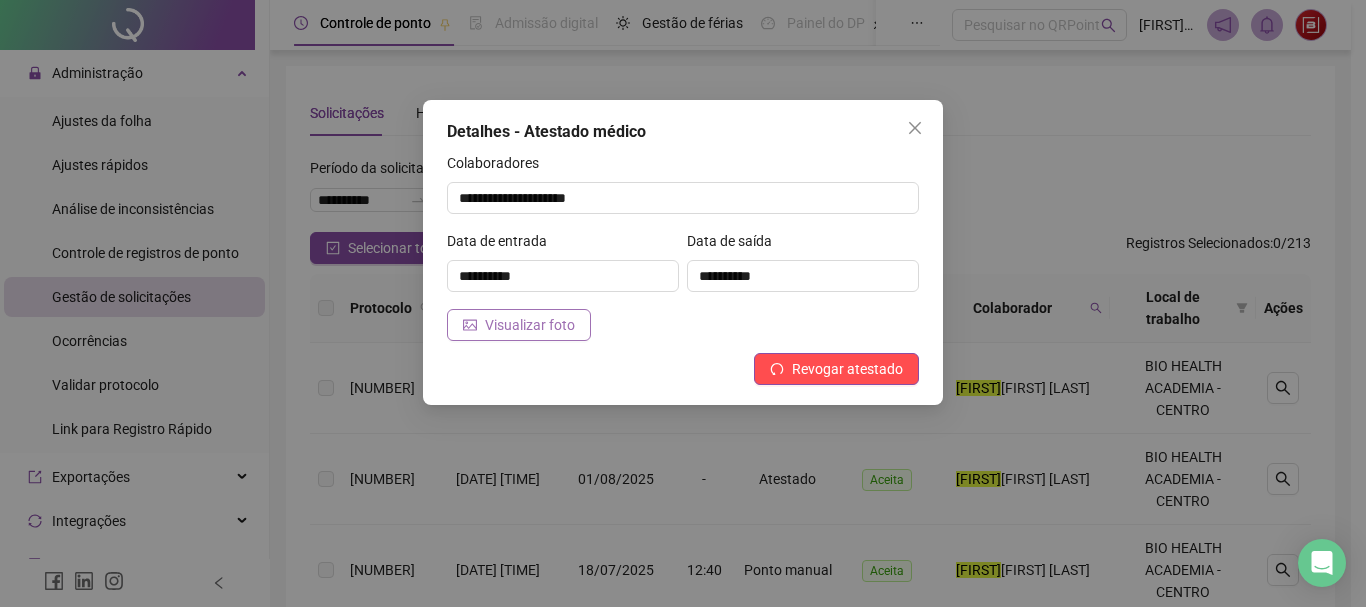 click on "Visualizar foto" at bounding box center [530, 325] 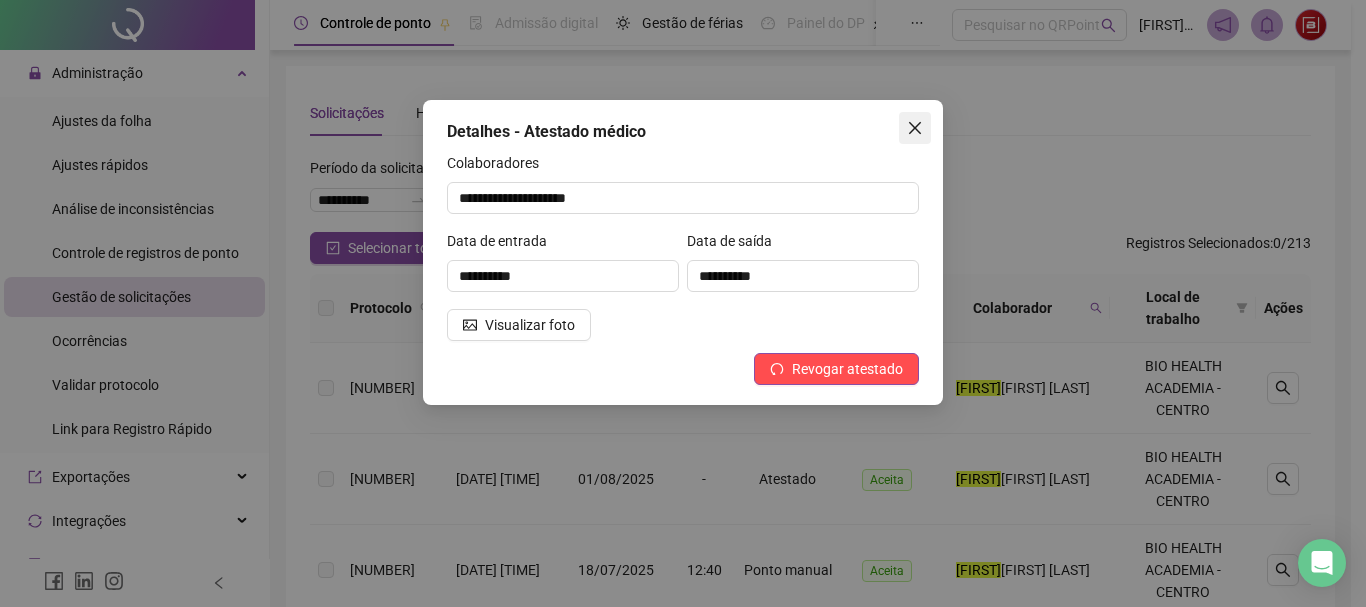 click at bounding box center [915, 128] 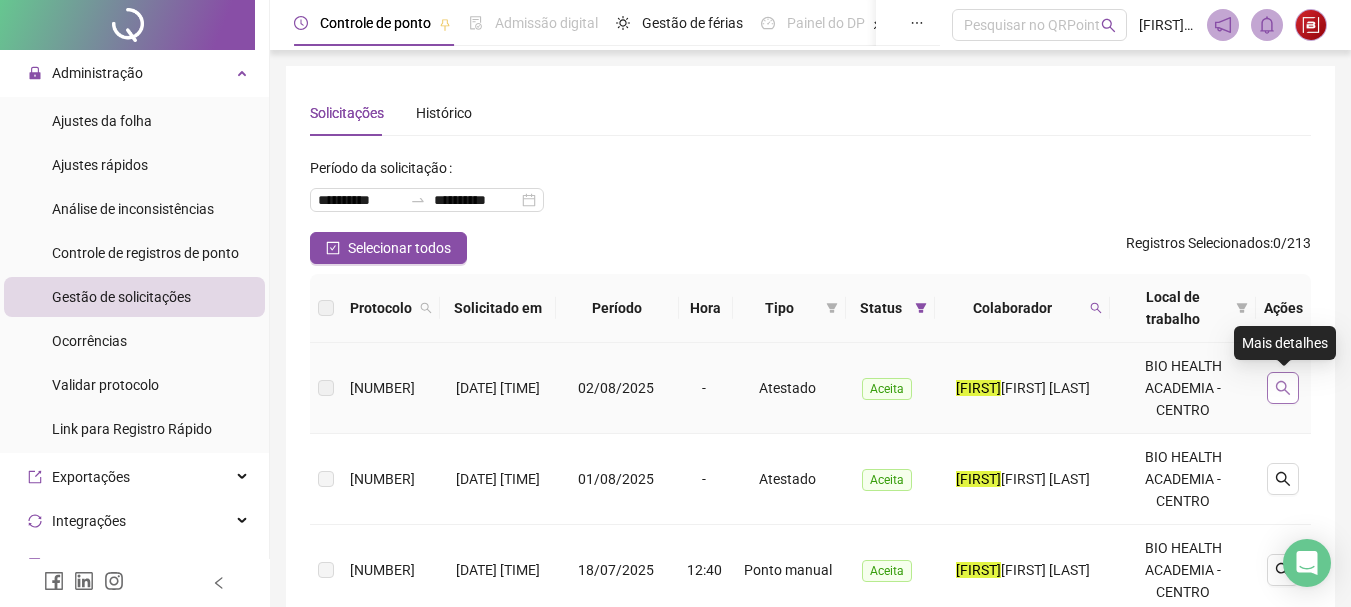 click 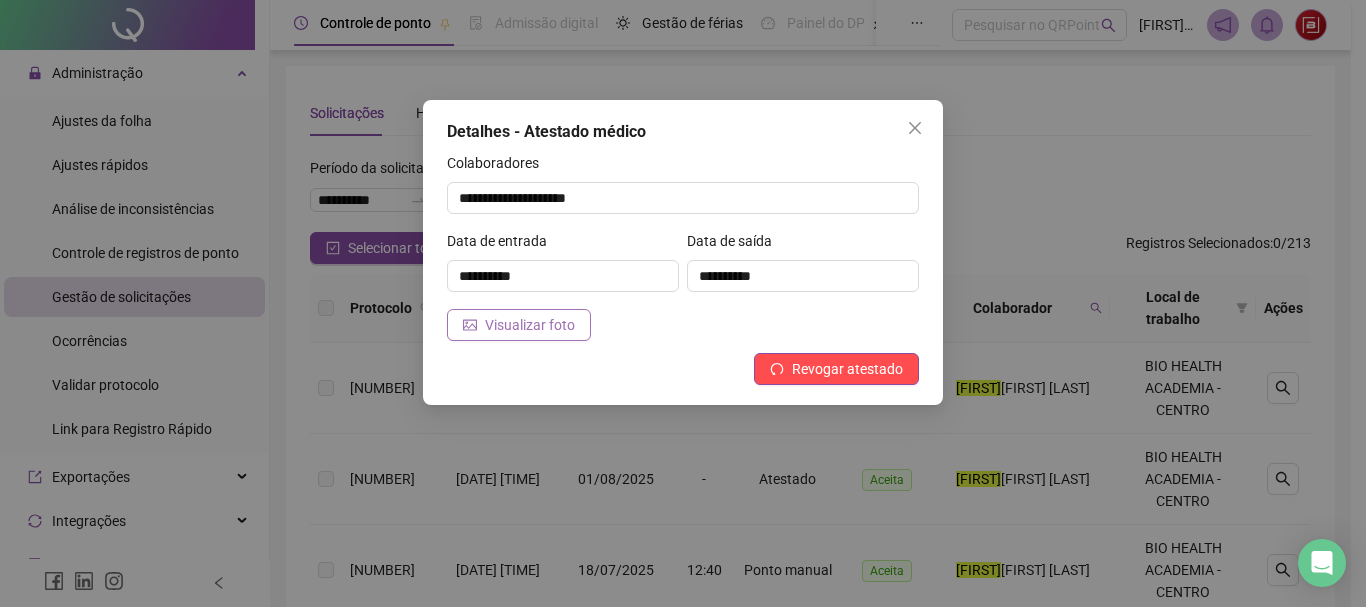 click on "Visualizar foto" at bounding box center [519, 325] 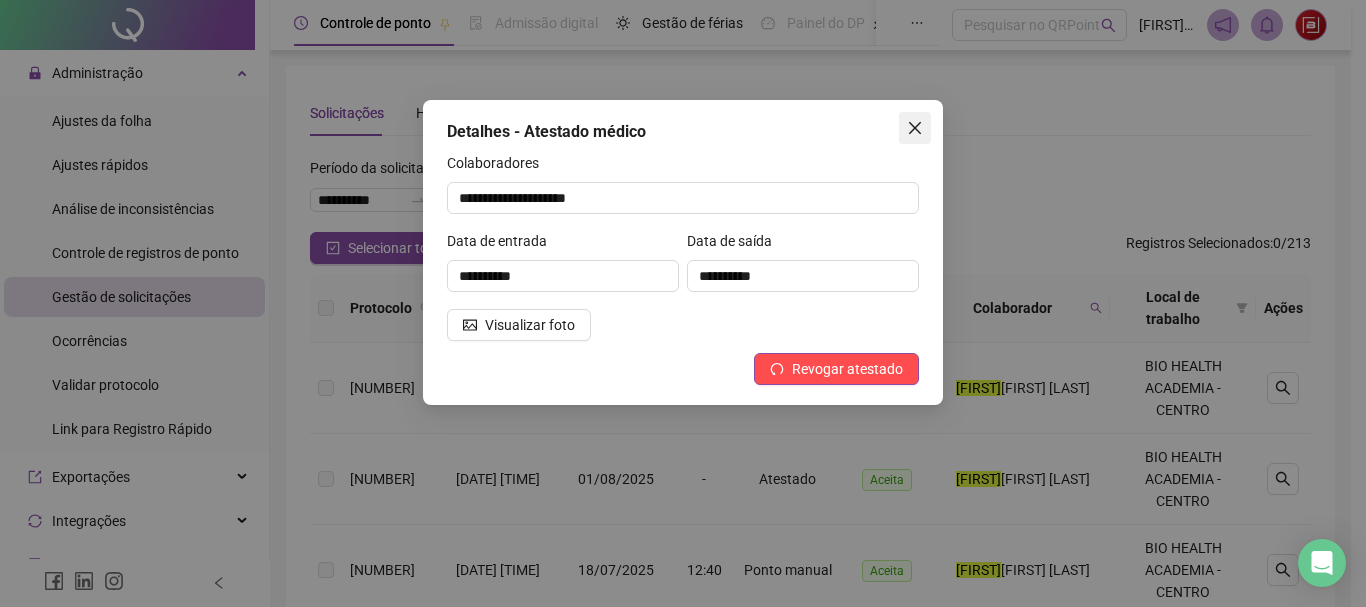click 